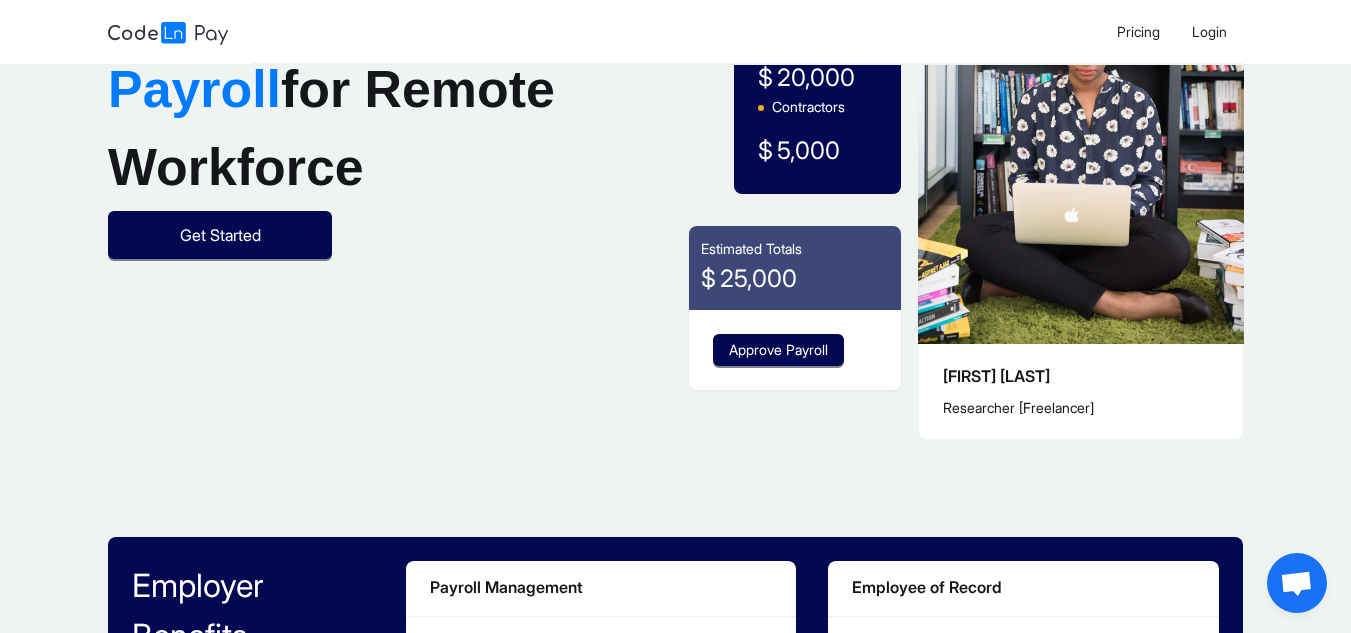 scroll, scrollTop: 200, scrollLeft: 0, axis: vertical 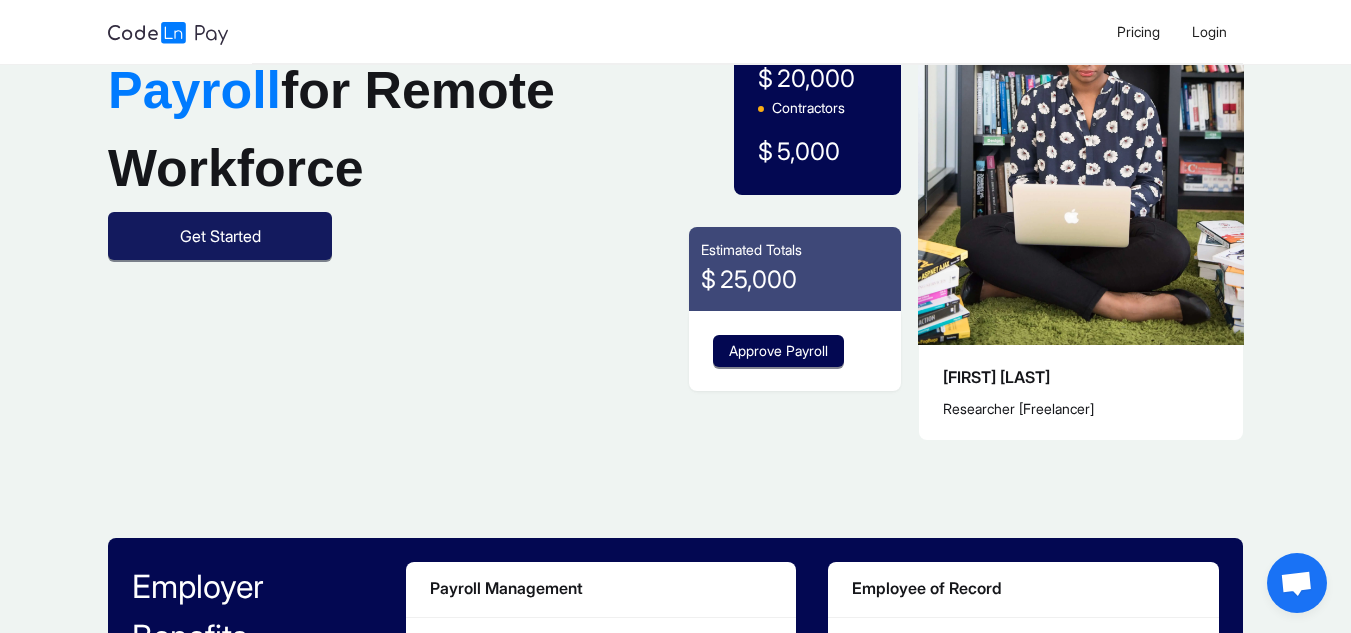 click on "Get Started" at bounding box center [220, 236] 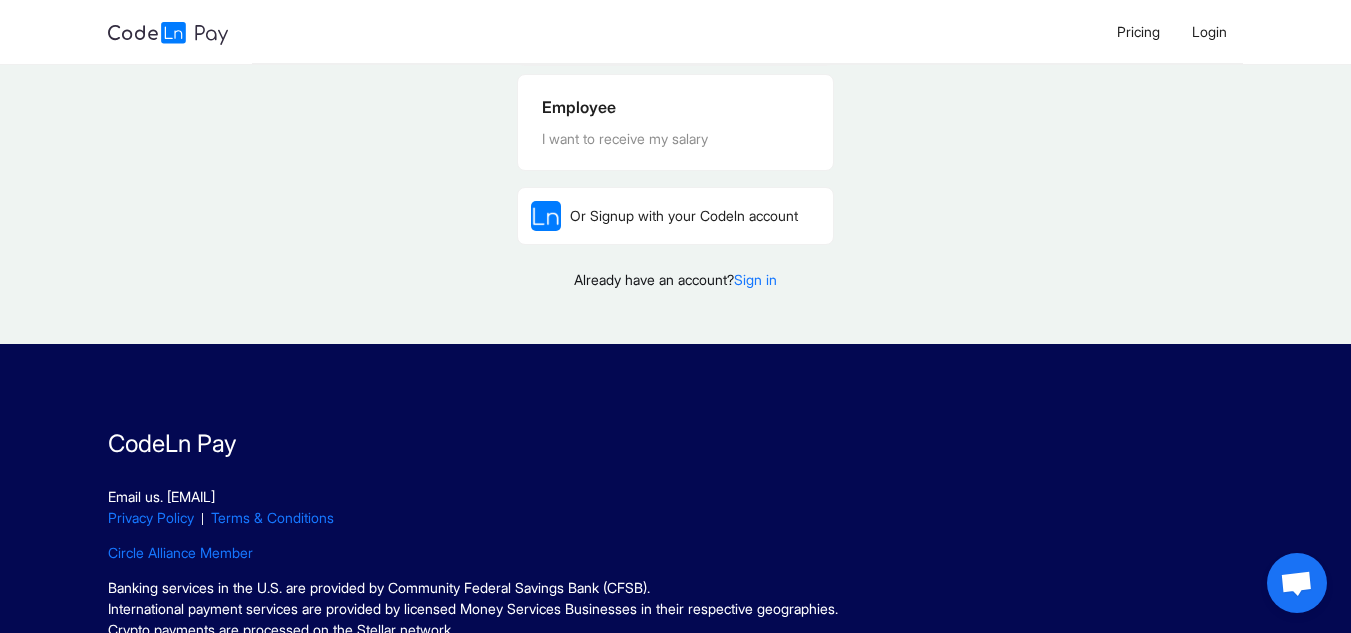 scroll, scrollTop: 0, scrollLeft: 0, axis: both 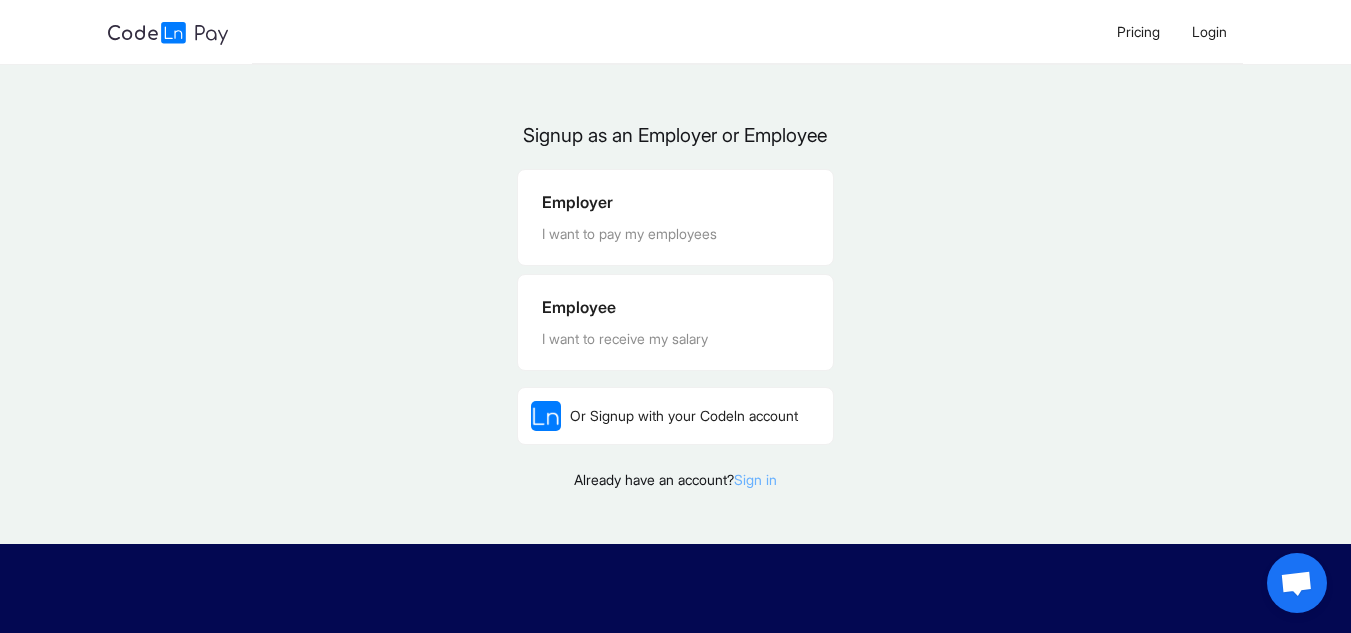 click on "Sign in" at bounding box center [755, 479] 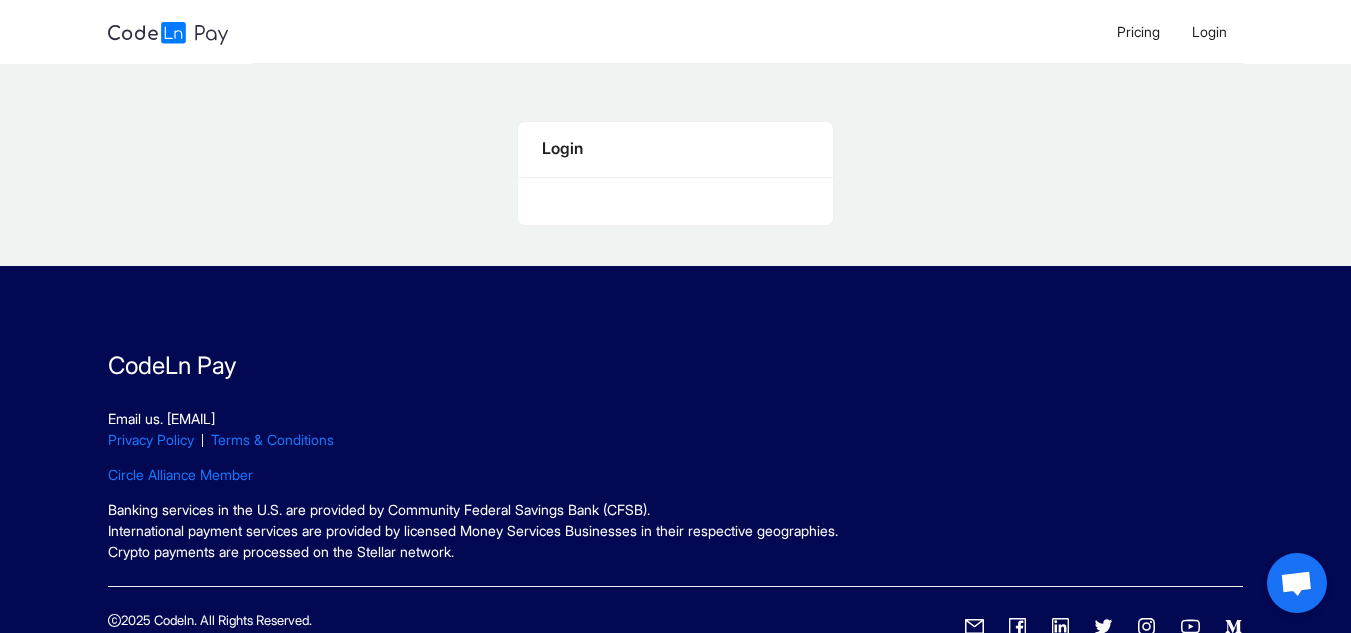click on "Login" at bounding box center (675, 150) 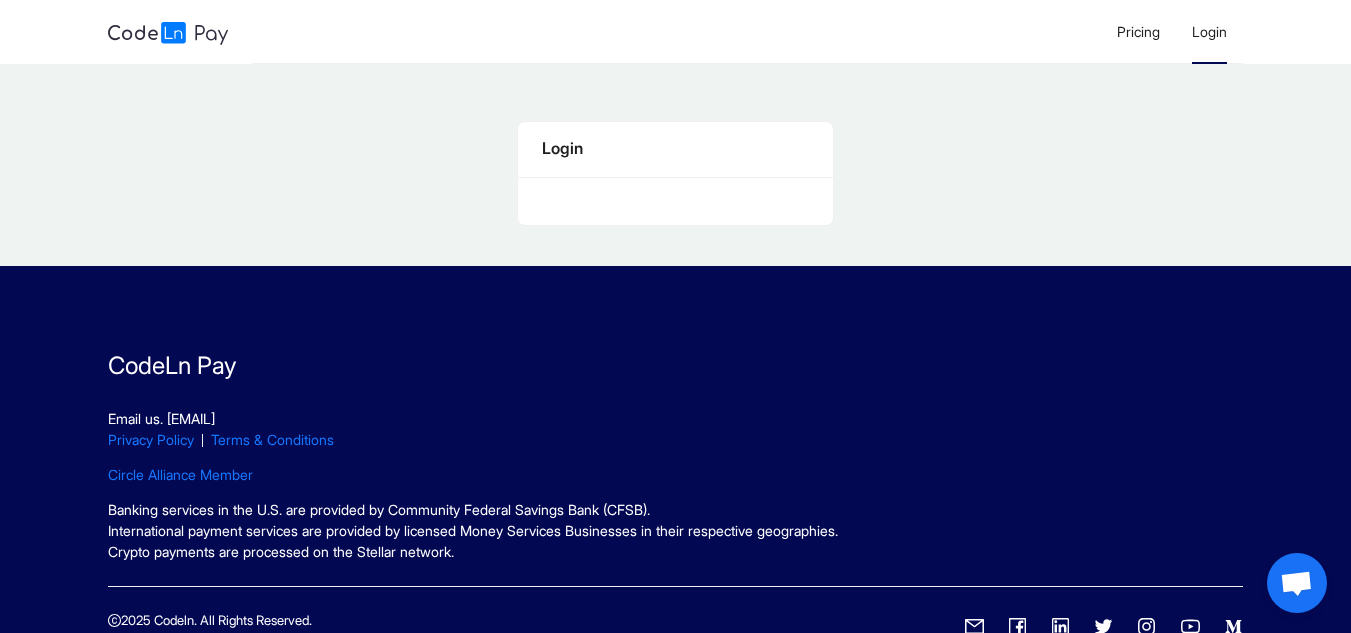 click on "Login" 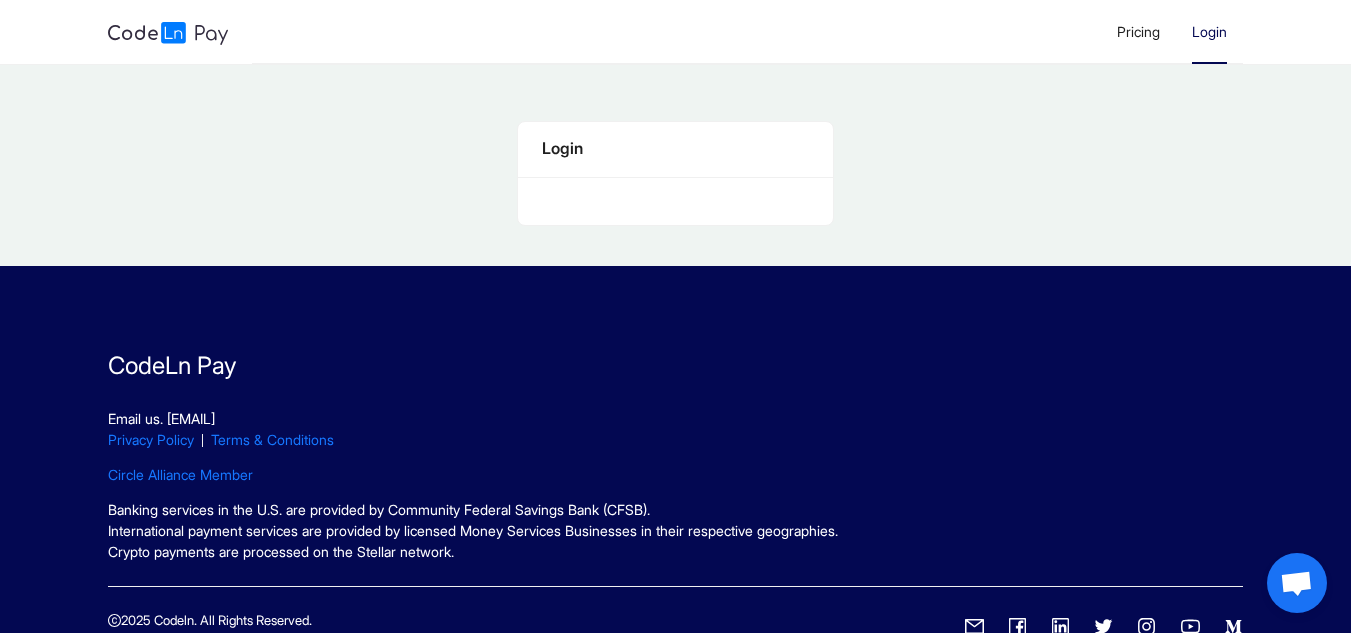 click on "Login" at bounding box center [675, 148] 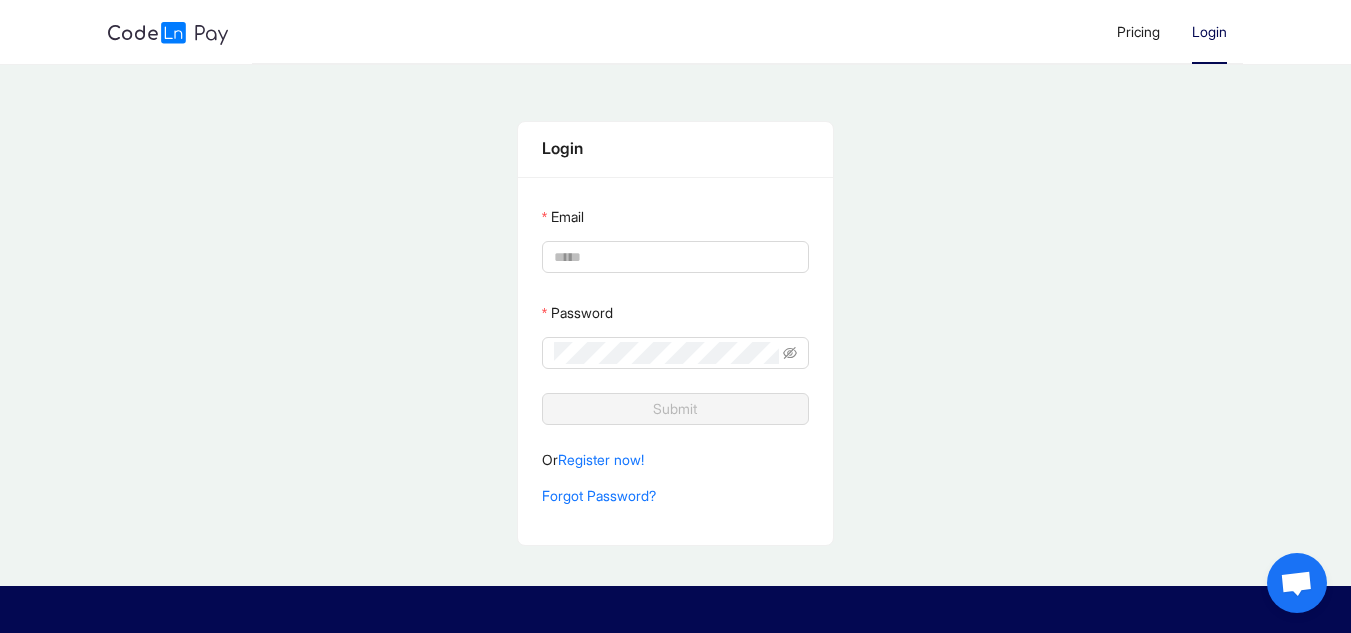 type on "**********" 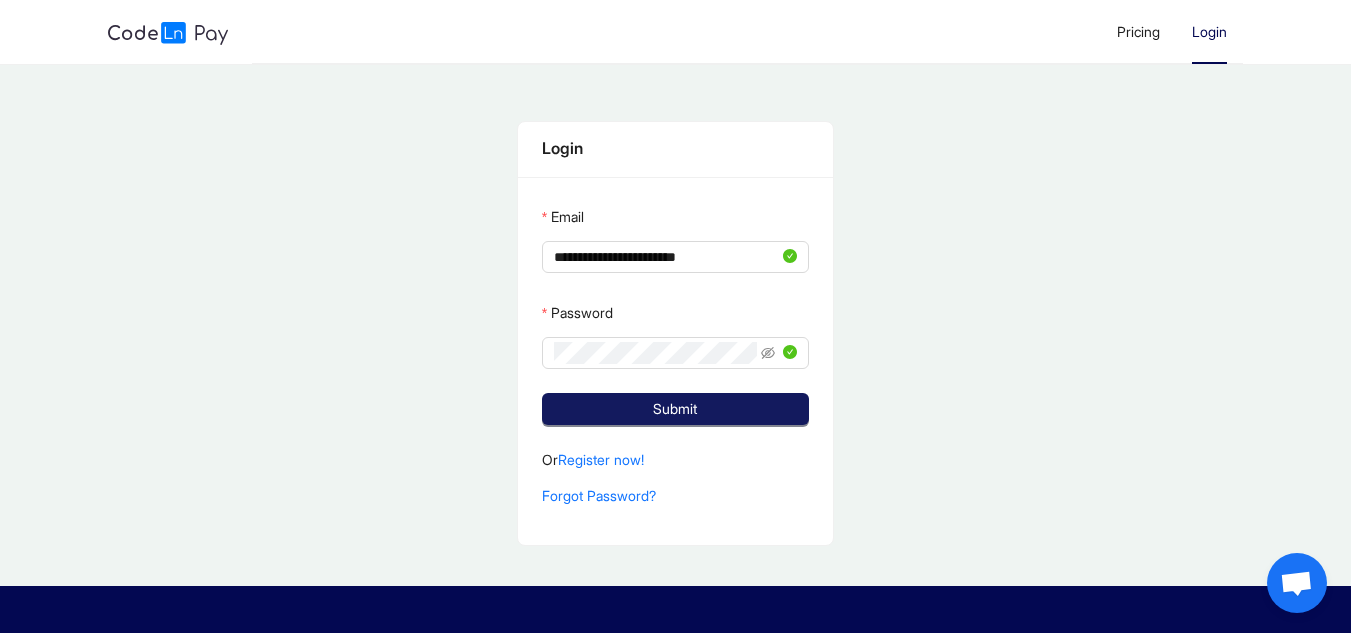 click on "Submit" 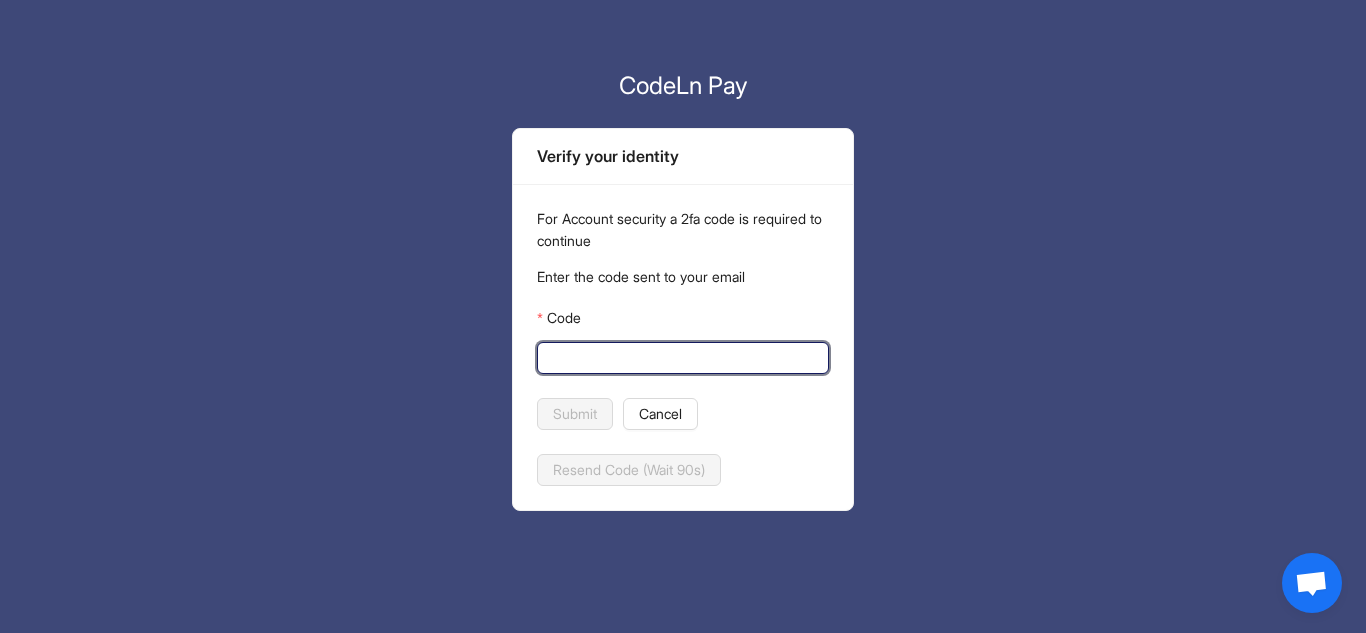 click on "Code" at bounding box center (681, 358) 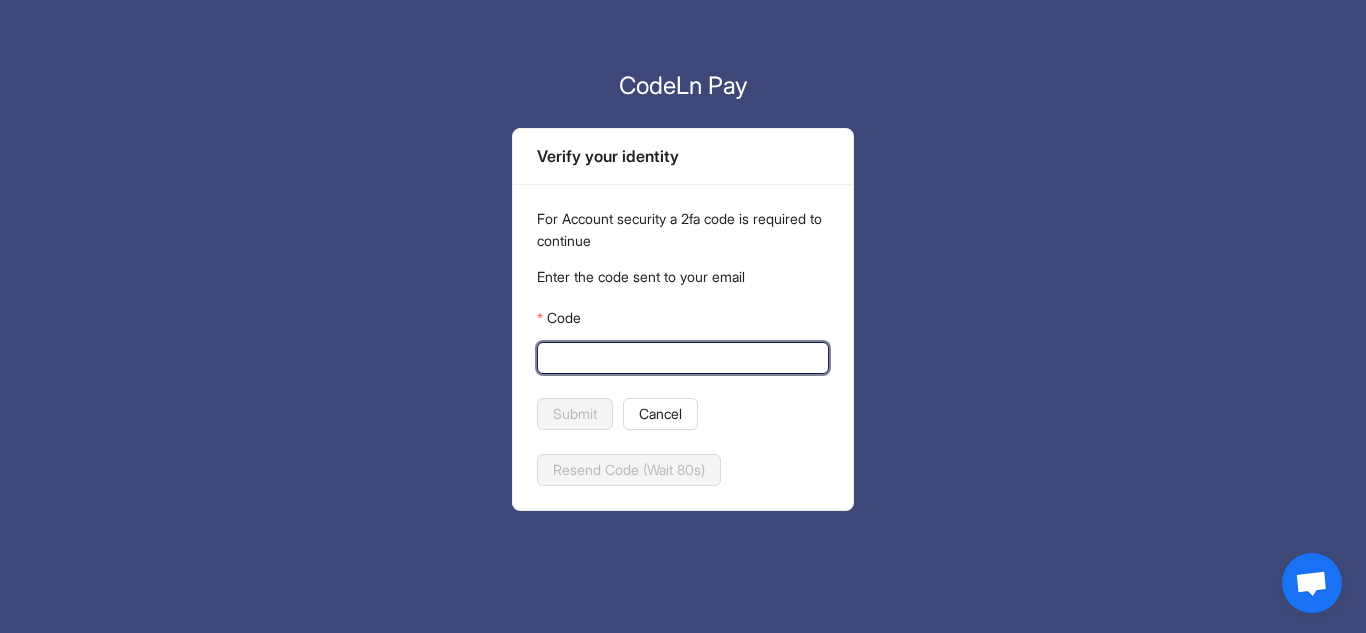 paste on "******" 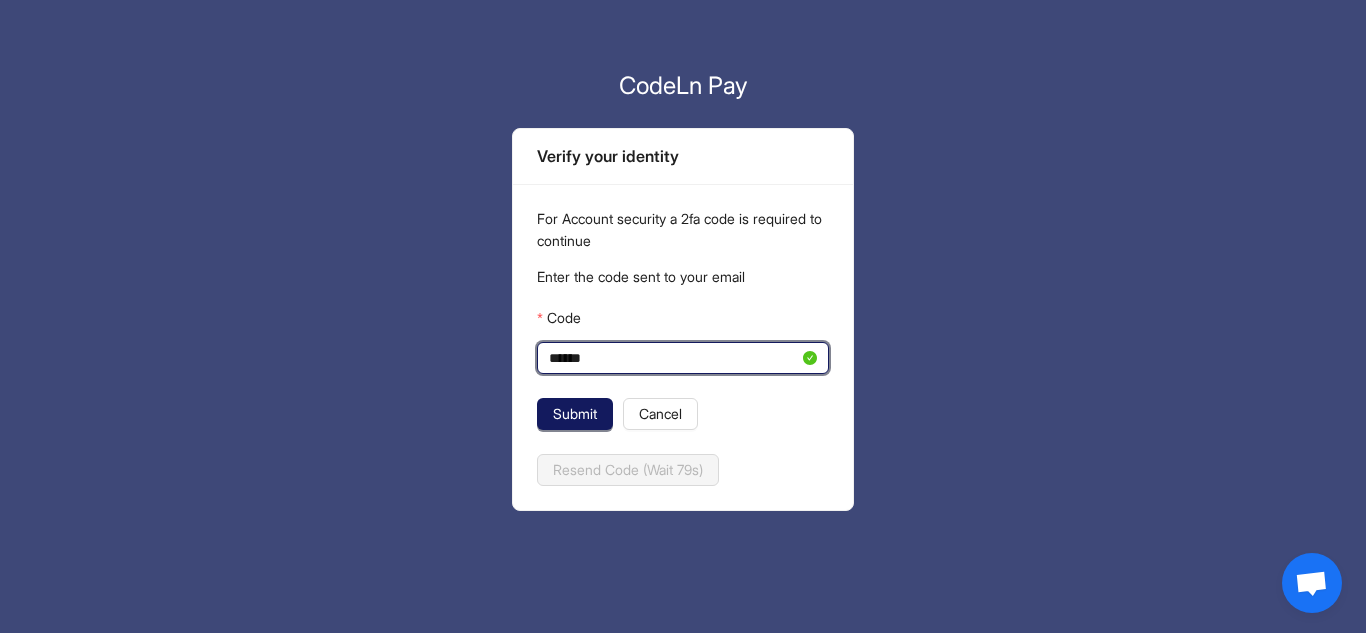type on "******" 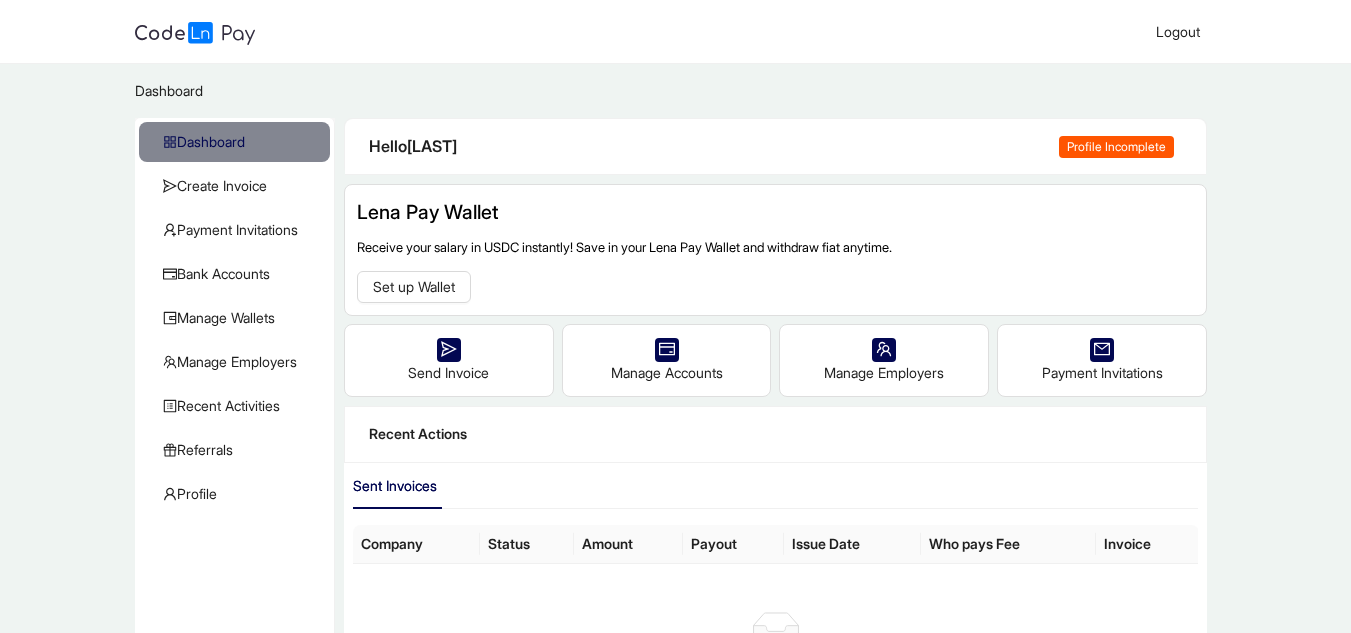 click on "Profile Incomplete" at bounding box center [1116, 147] 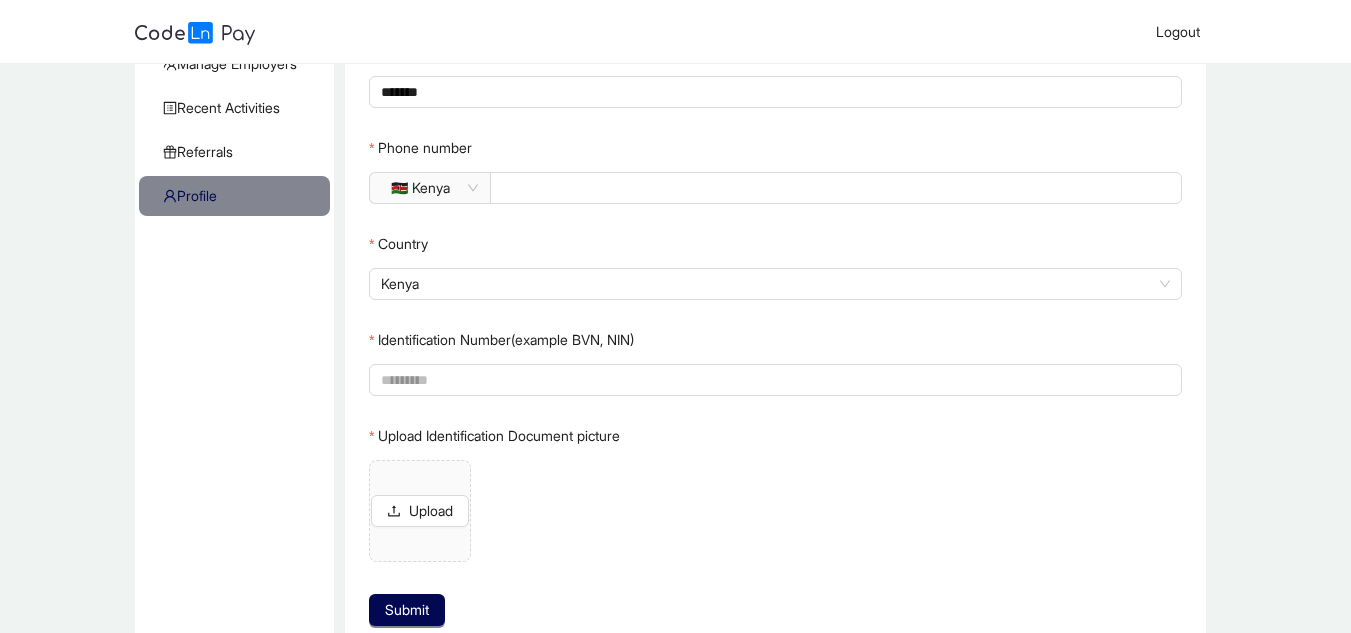 scroll, scrollTop: 300, scrollLeft: 0, axis: vertical 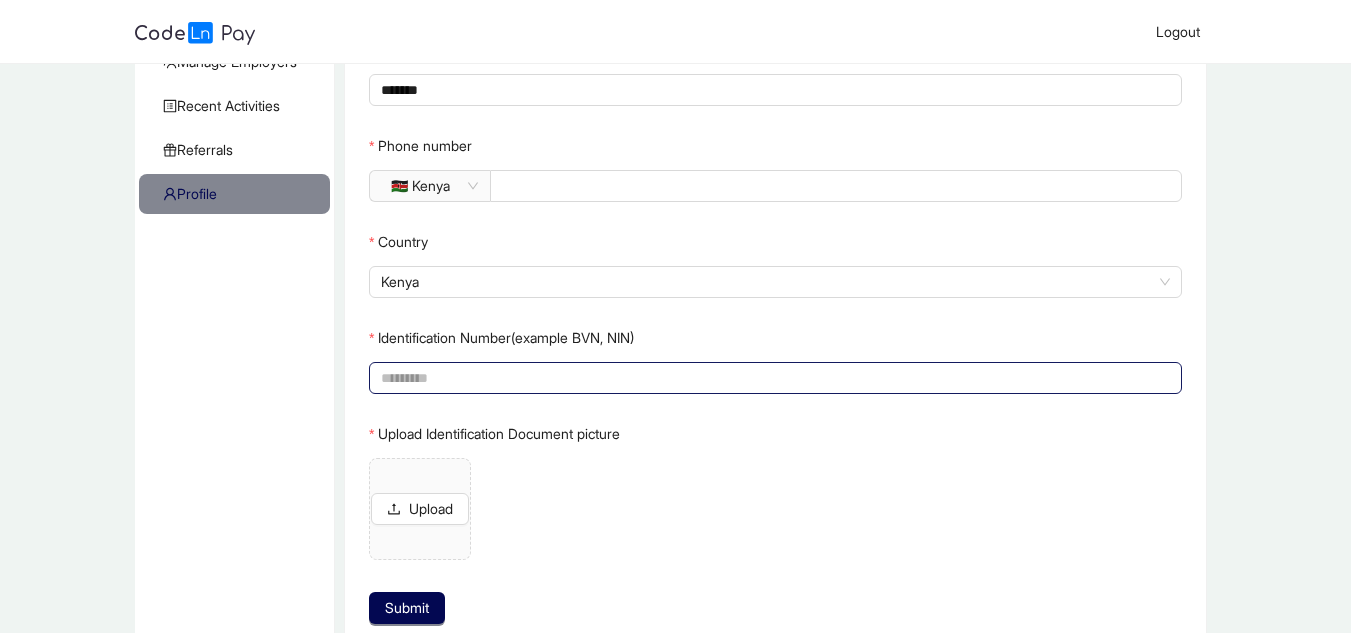 click on "Identification Number(example BVN, NIN)" at bounding box center (773, 378) 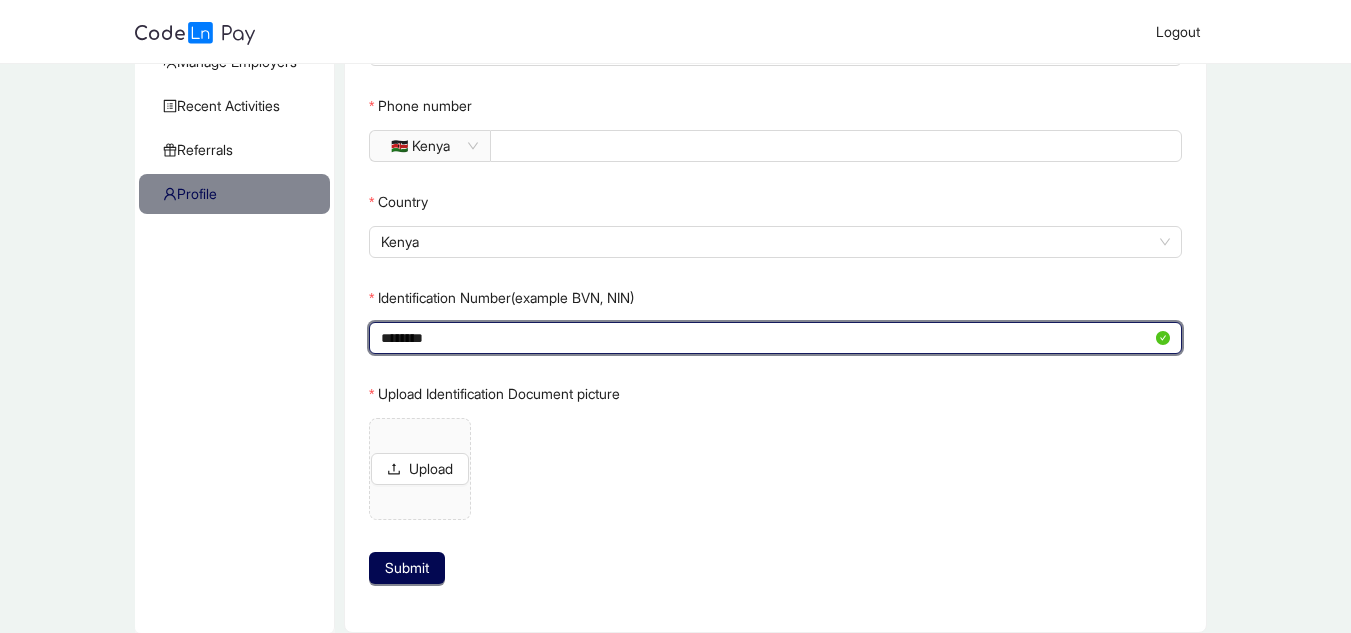 type on "********" 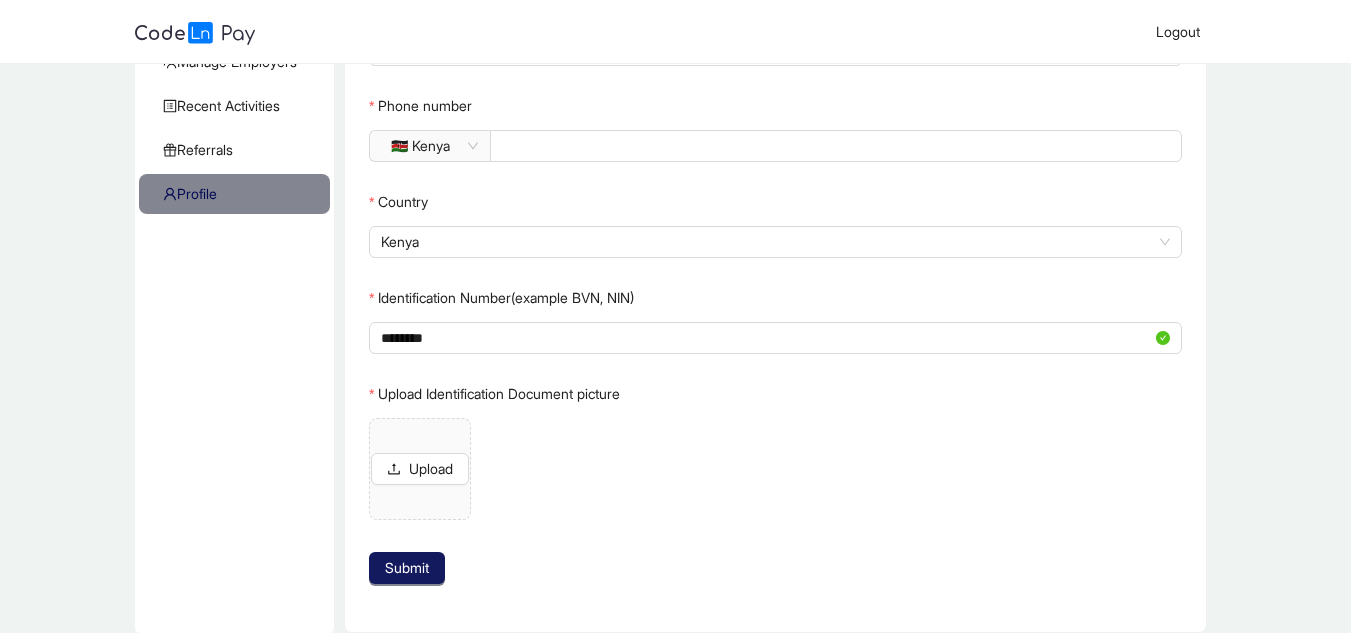 click on "Submit" 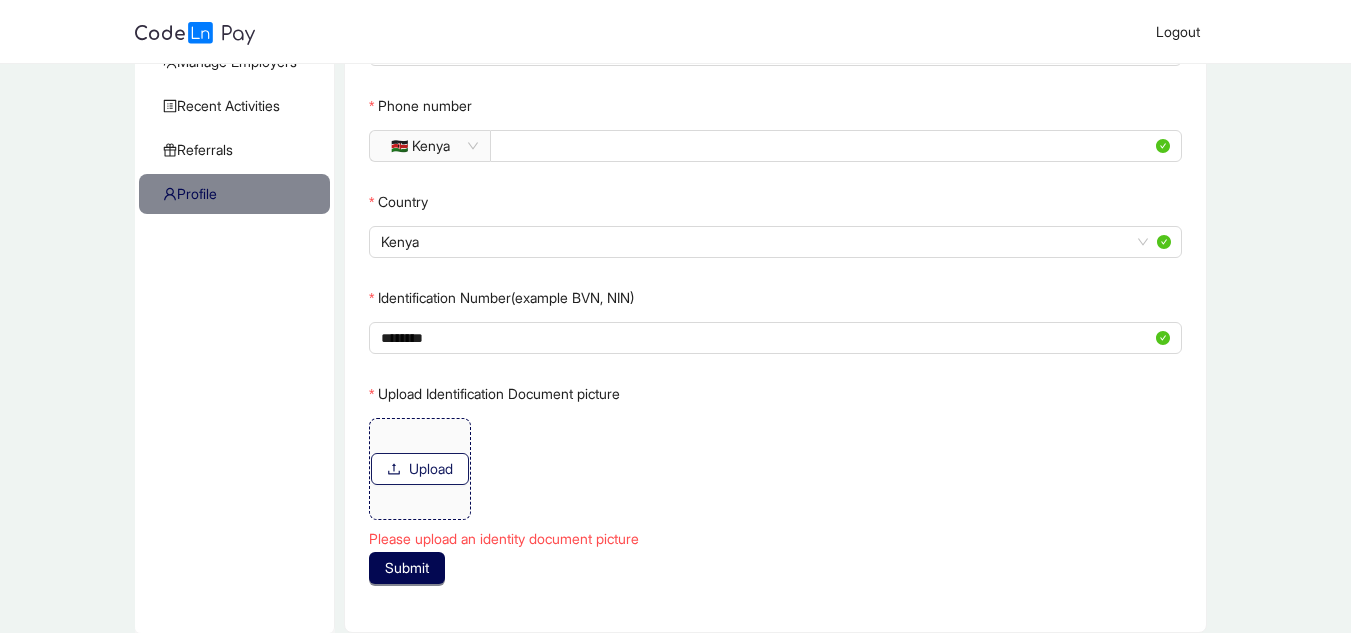 click on "Upload" 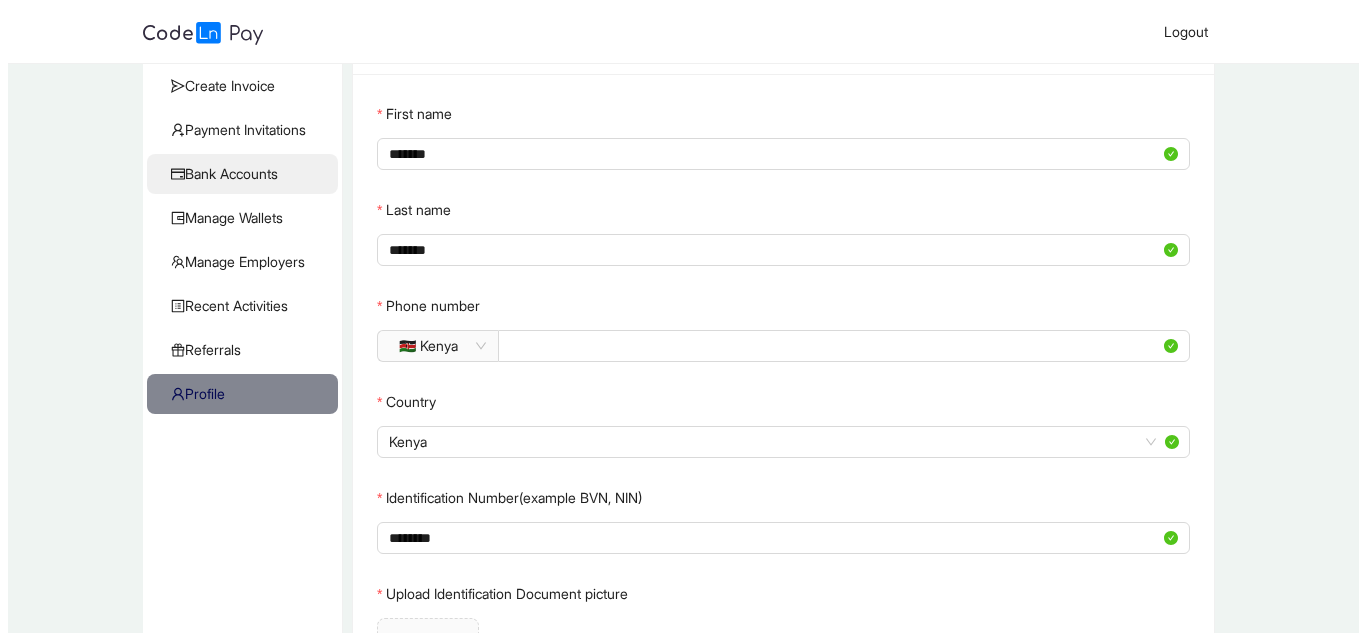 scroll, scrollTop: 0, scrollLeft: 0, axis: both 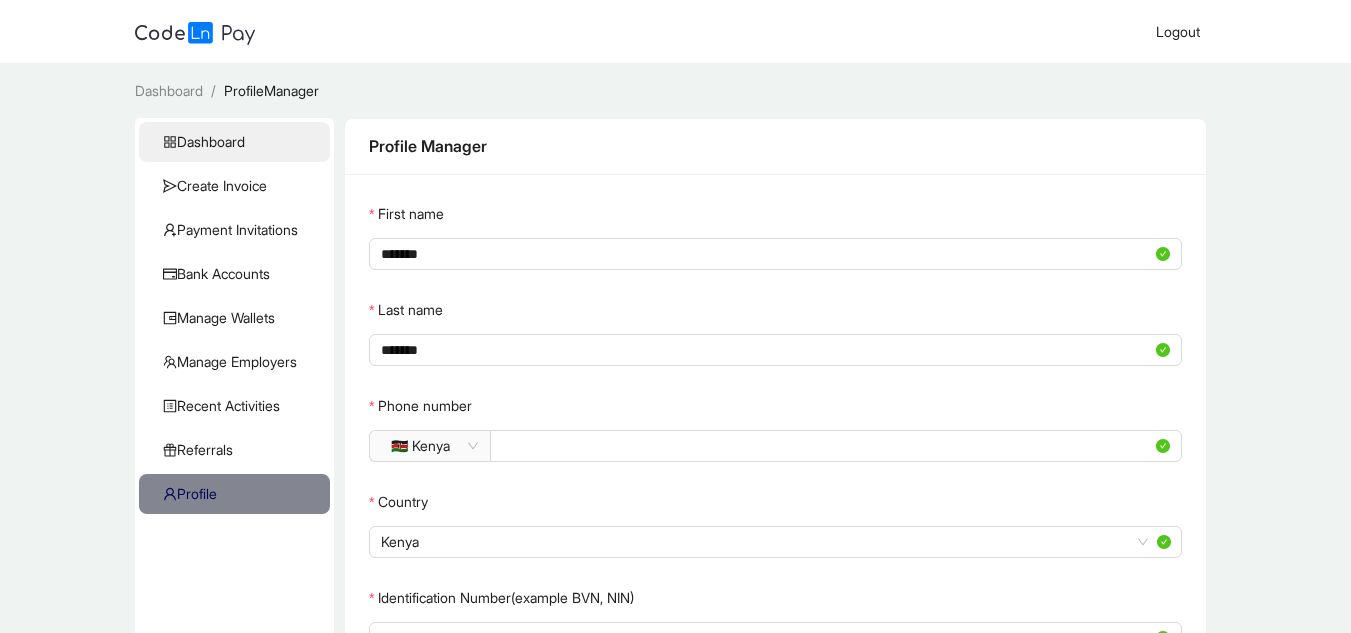 click on "Dashboard" 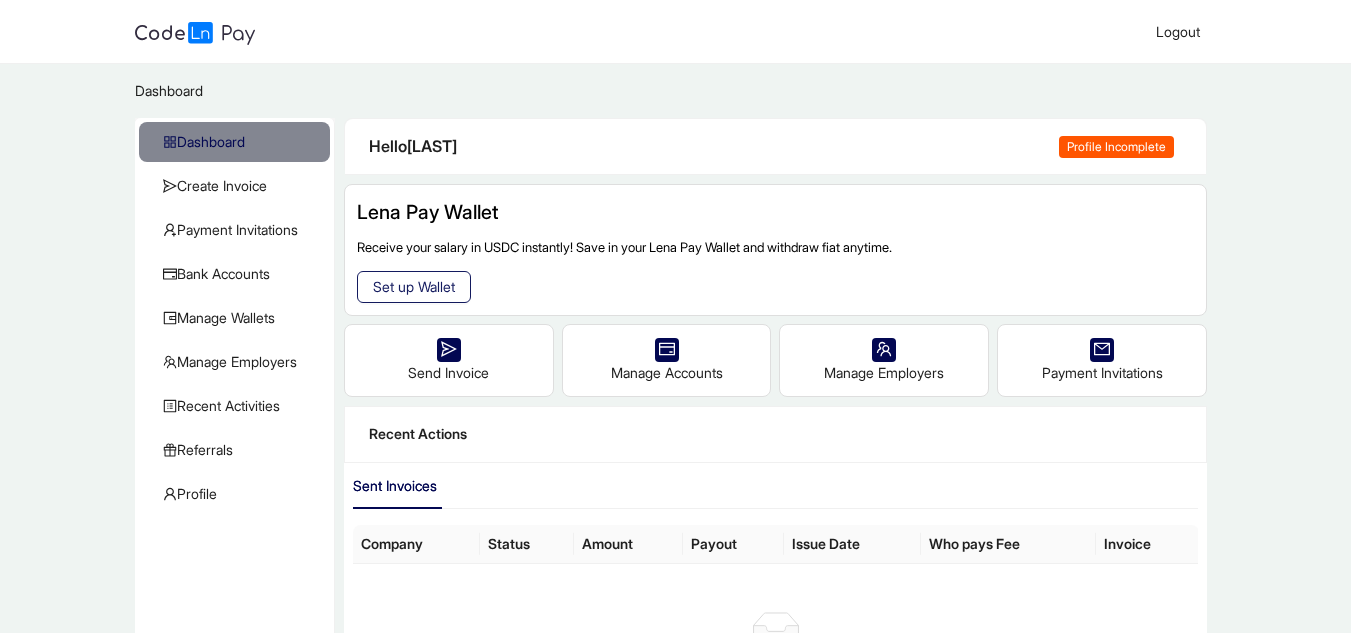 click on "Set up Wallet" 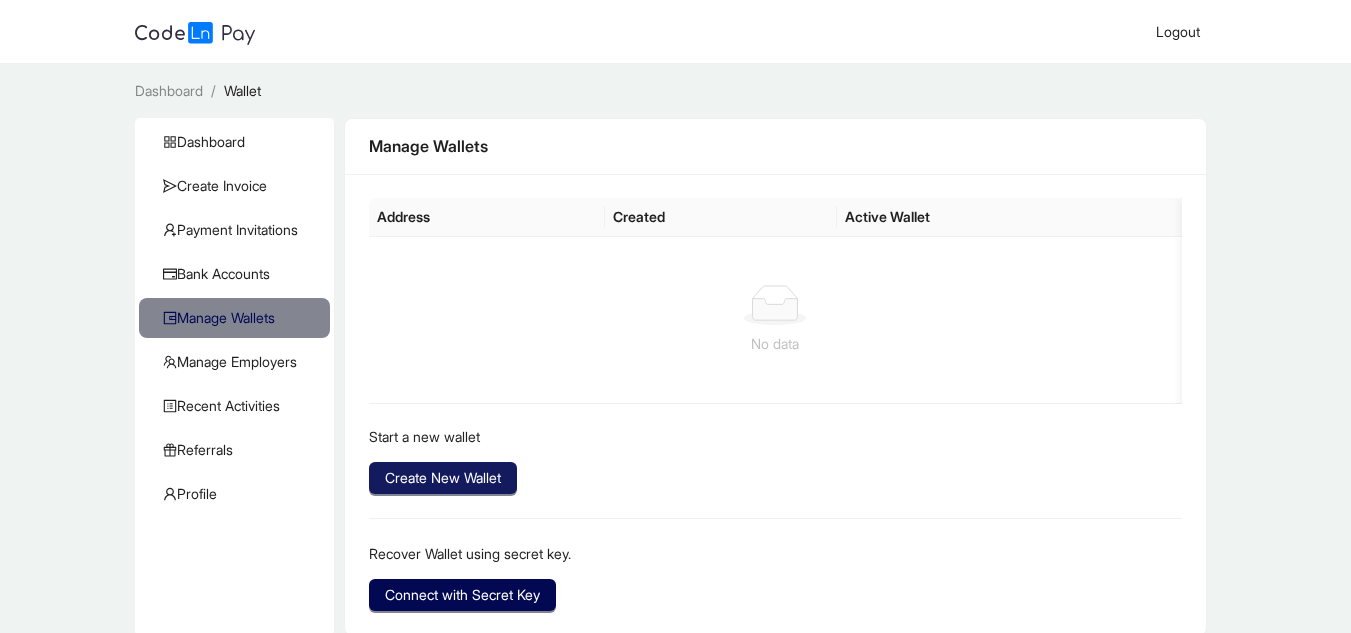 click on "Create New Wallet" 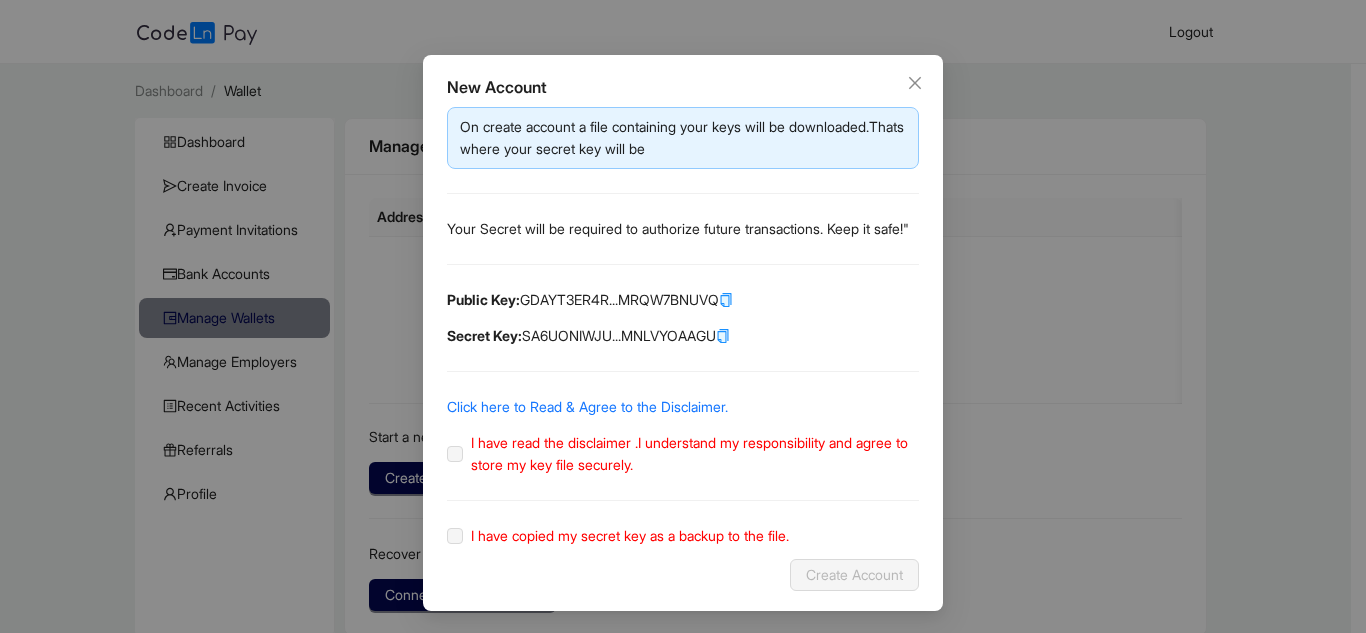 scroll, scrollTop: 69, scrollLeft: 0, axis: vertical 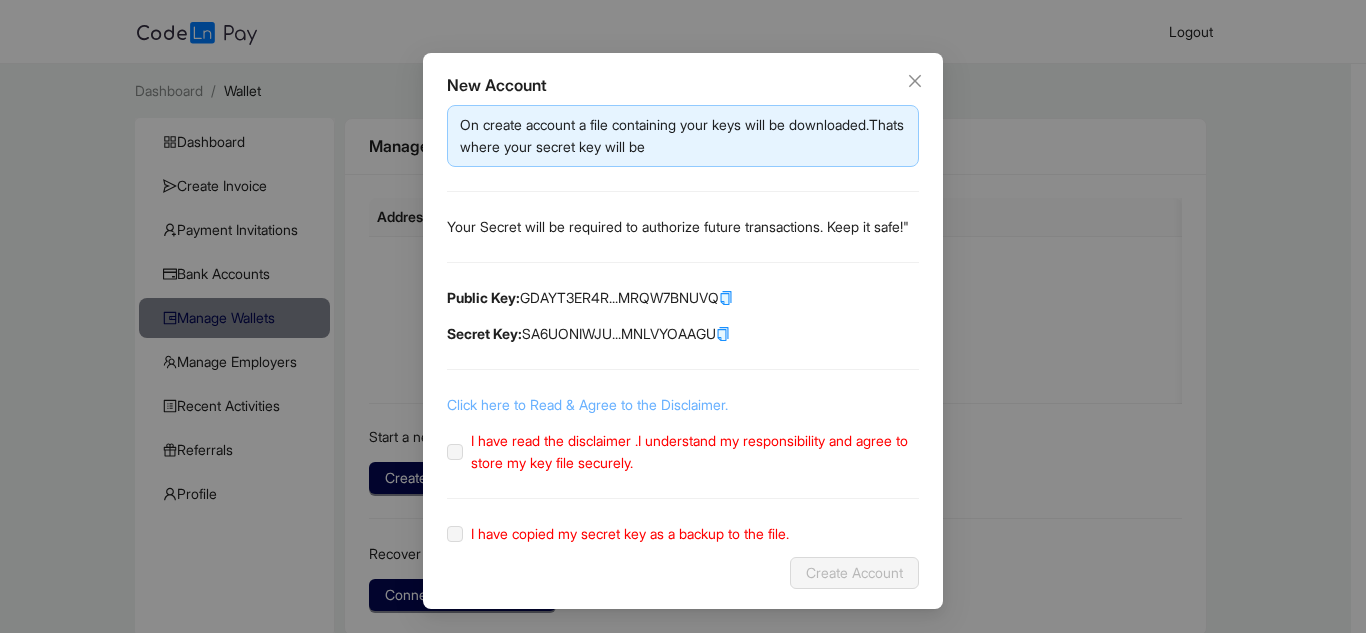 click on "Click here to Read & Agree to the Disclaimer." at bounding box center (587, 404) 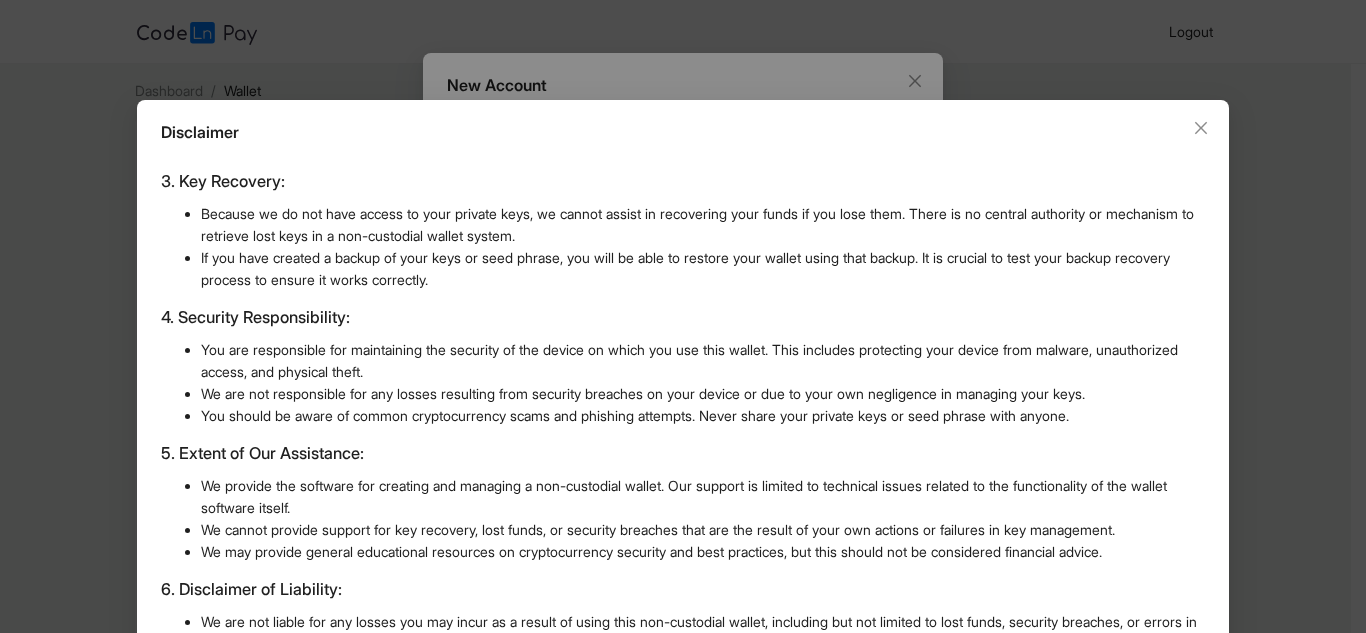 scroll, scrollTop: 487, scrollLeft: 0, axis: vertical 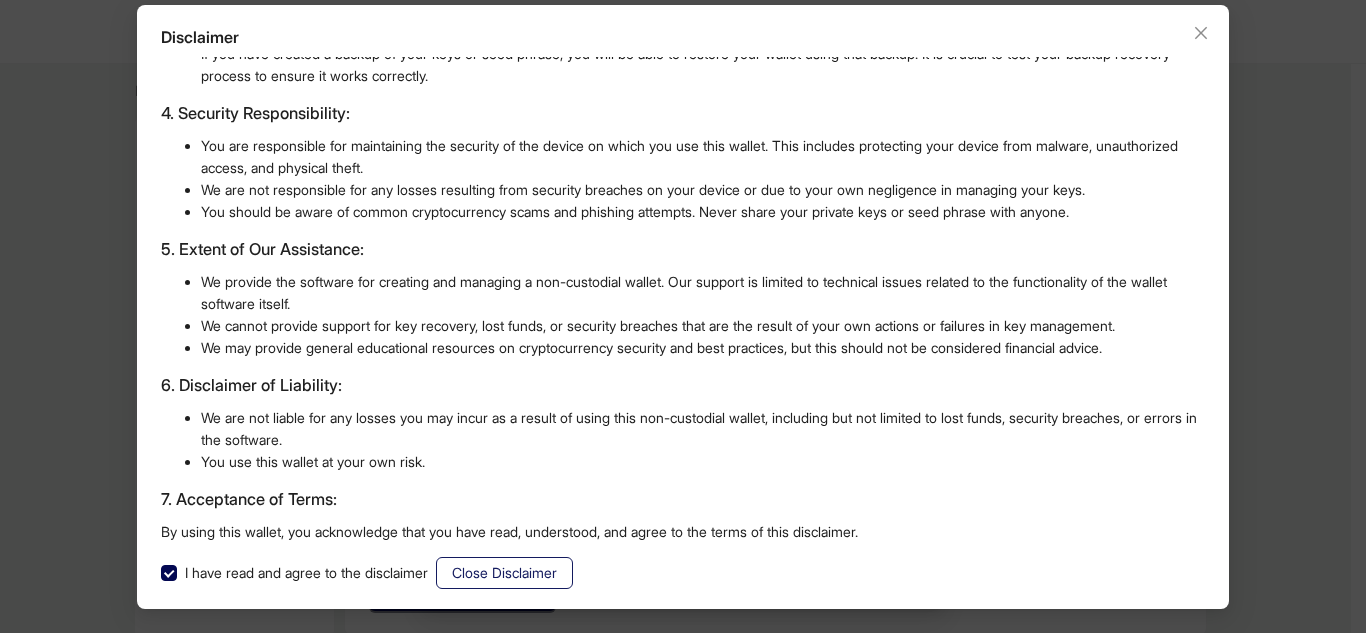 click on "Close Disclaimer" 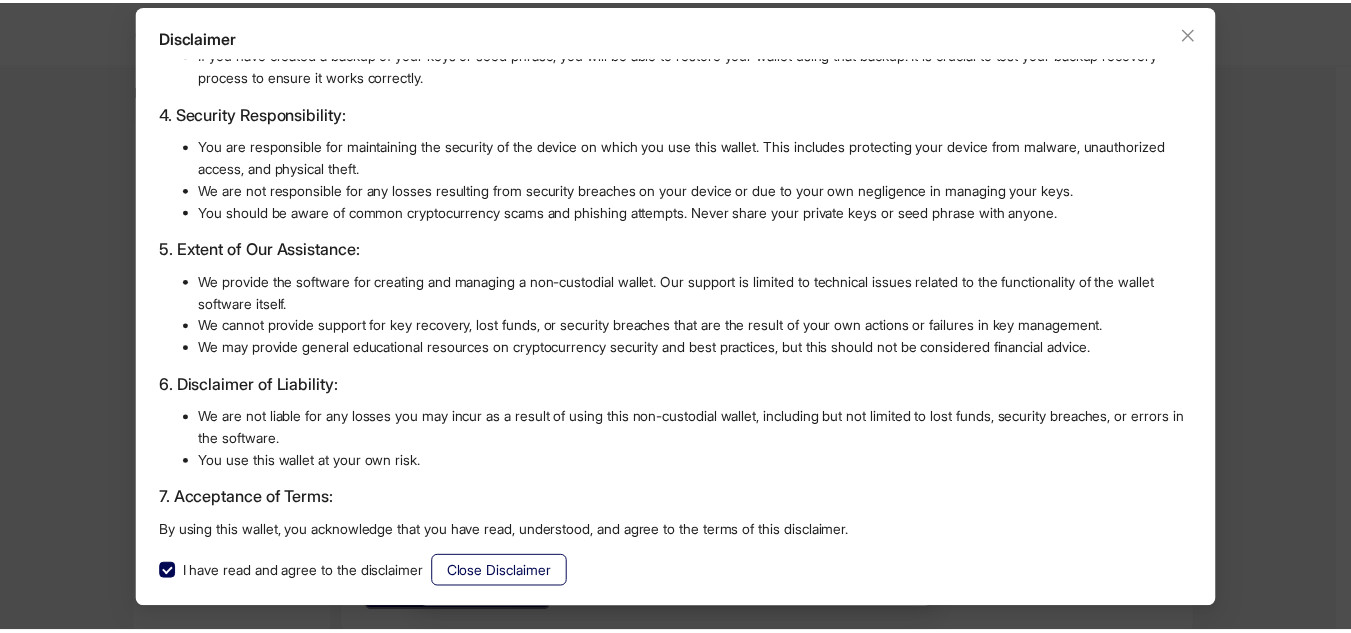 scroll, scrollTop: 0, scrollLeft: 0, axis: both 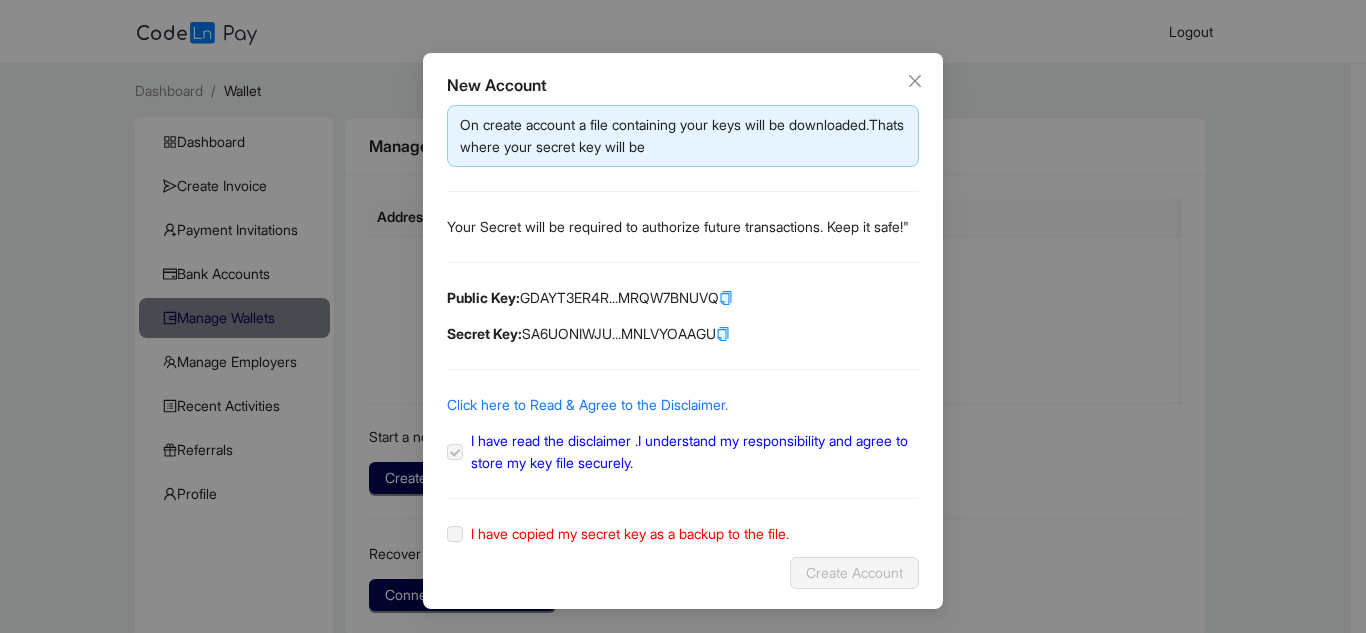 click 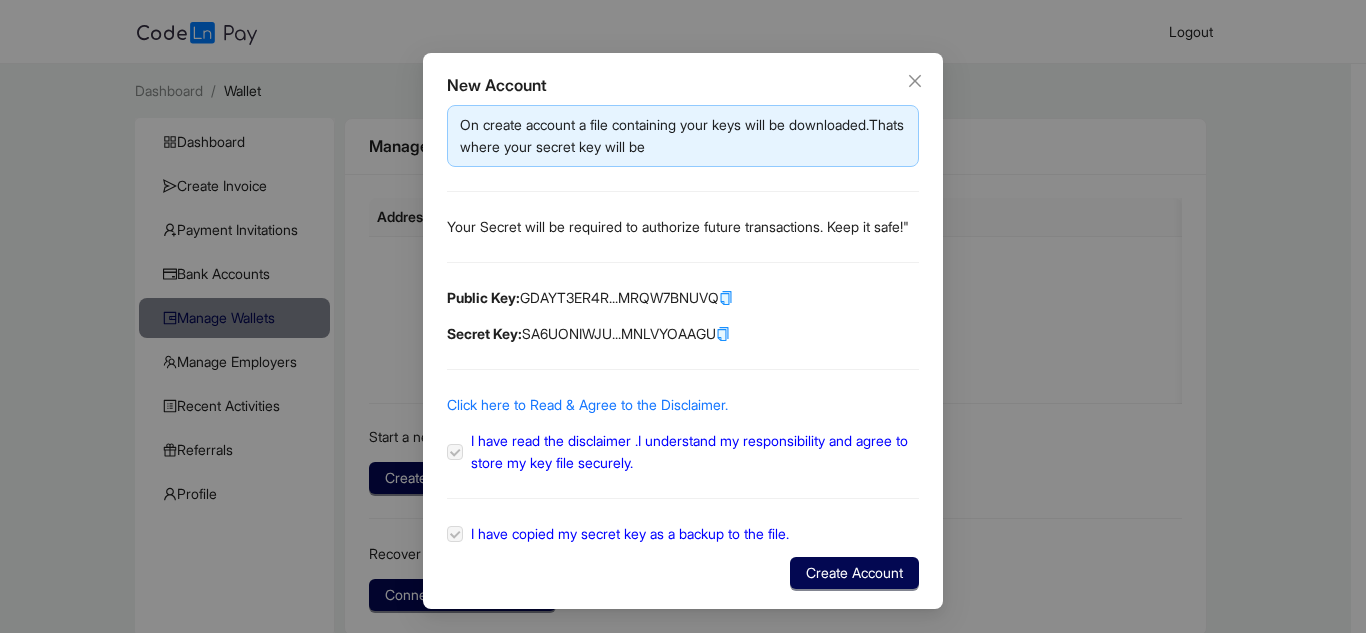 click 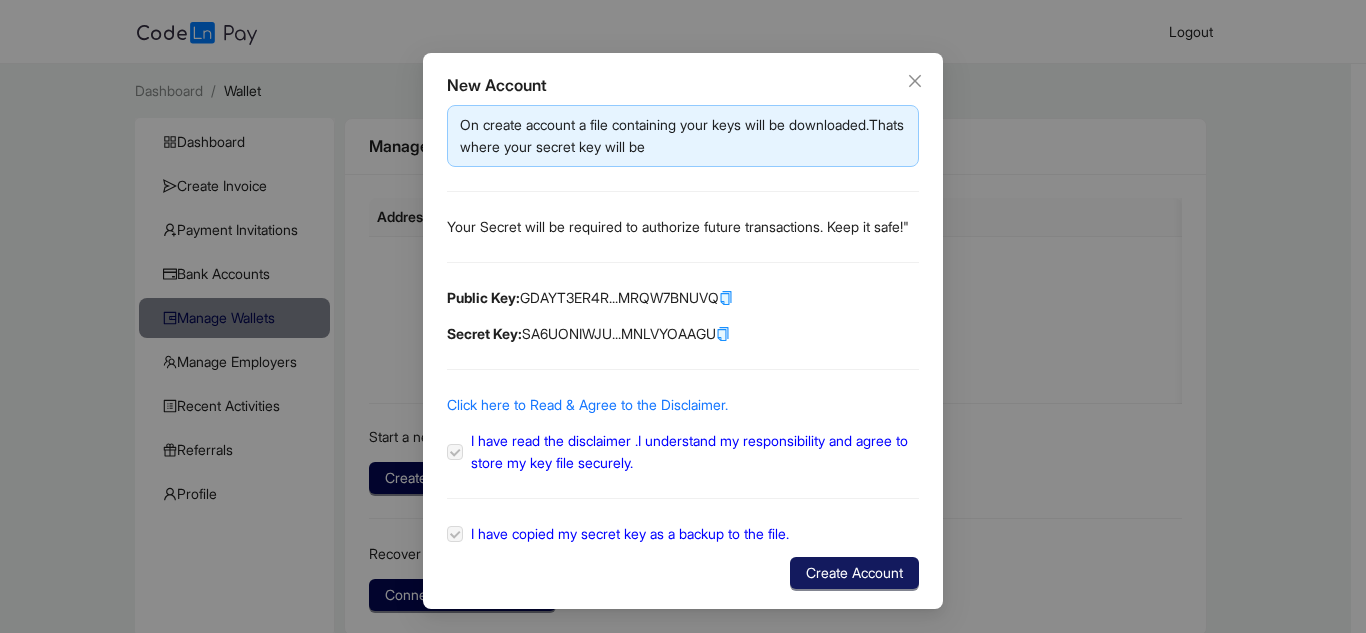 click on "Create Account" 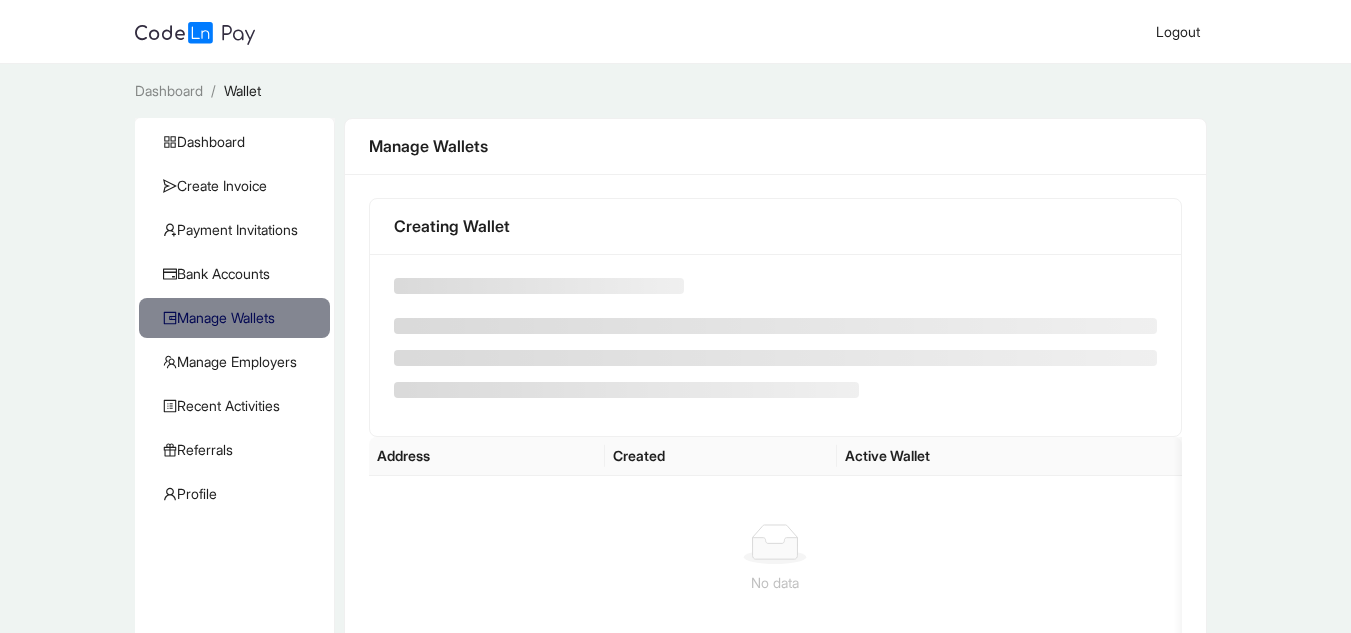 scroll, scrollTop: 0, scrollLeft: 0, axis: both 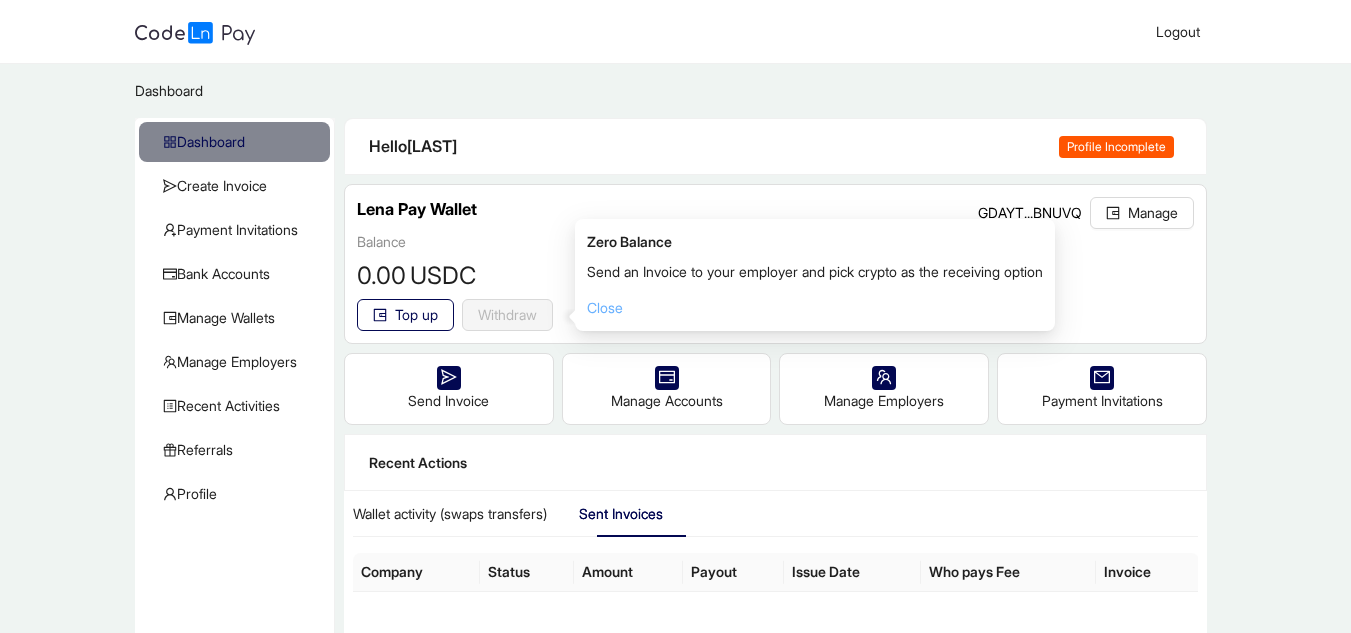 click on "Close" 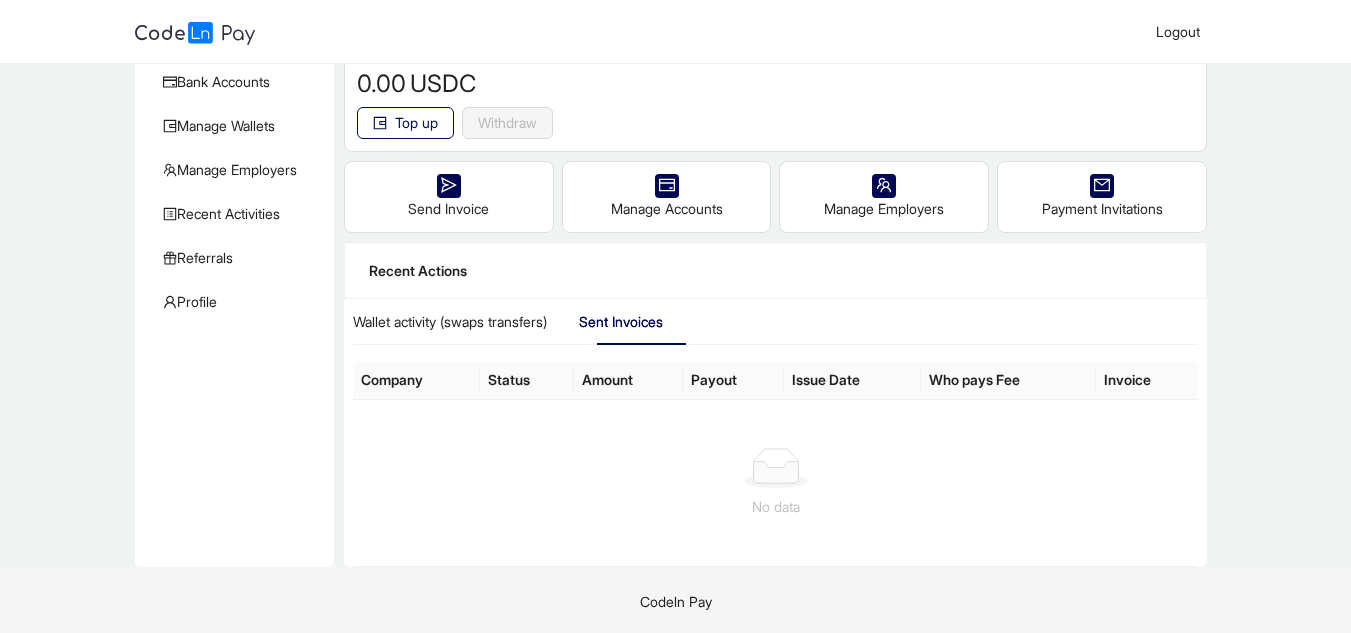 scroll, scrollTop: 195, scrollLeft: 0, axis: vertical 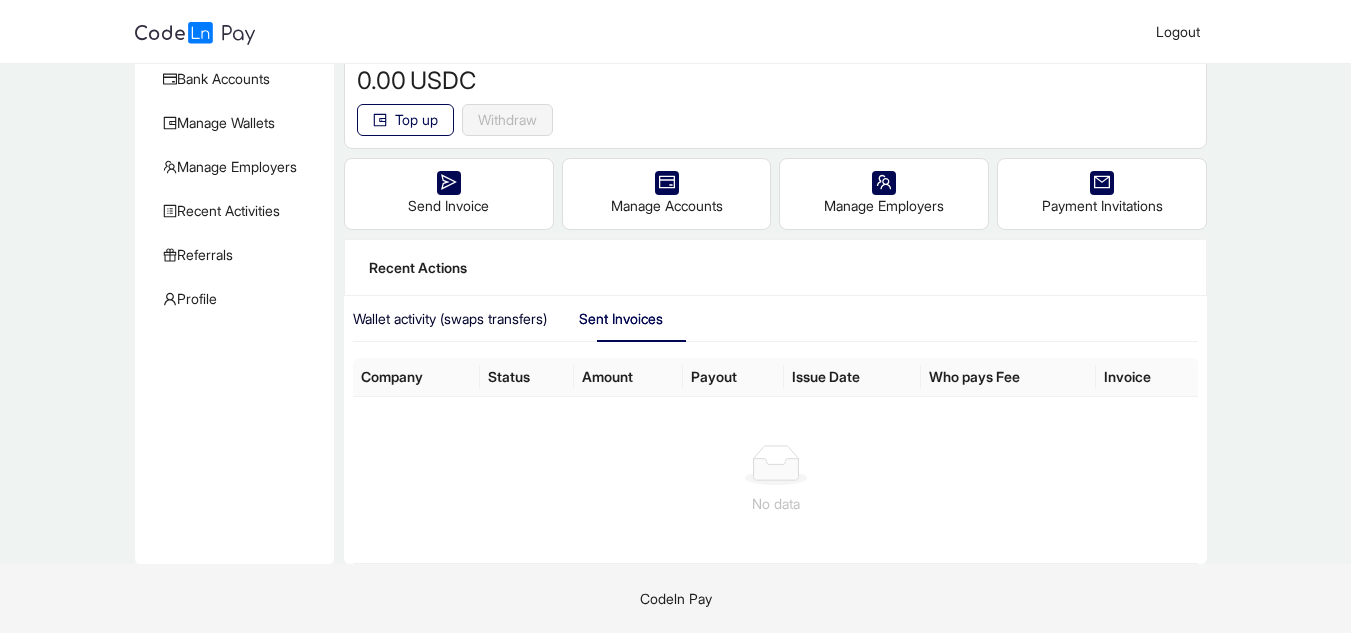 click on "Wallet activity (swaps transfers)" at bounding box center (450, 319) 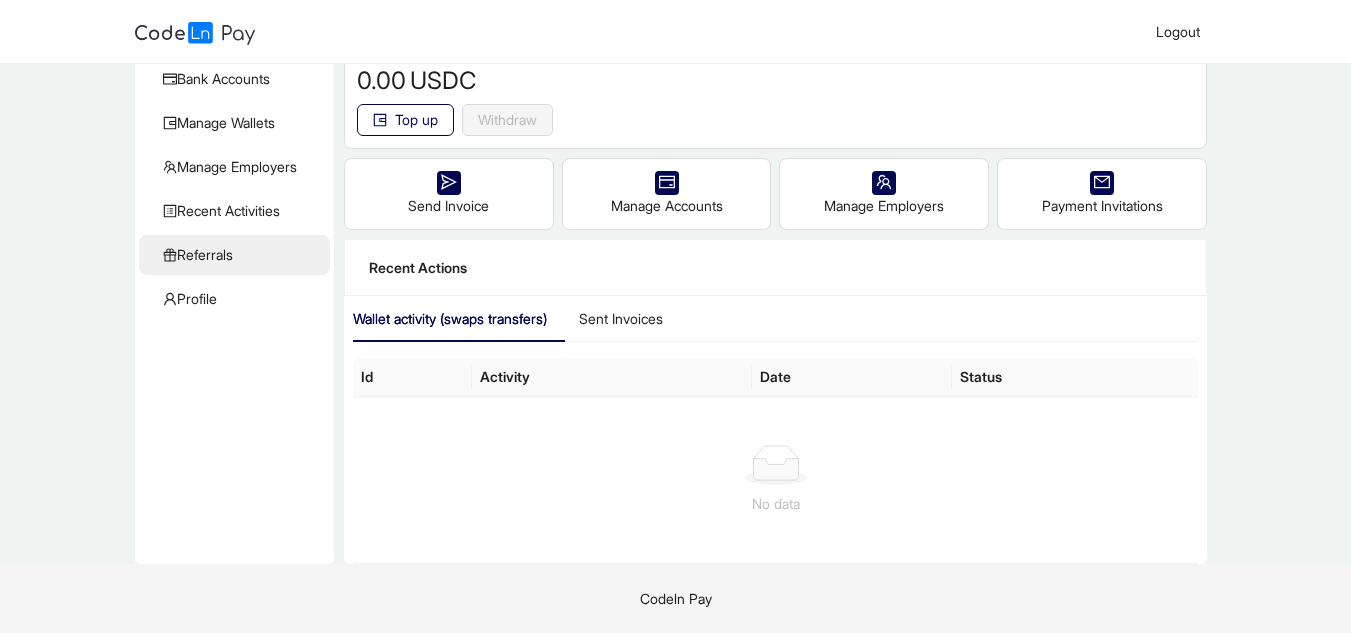 click on "Referrals" 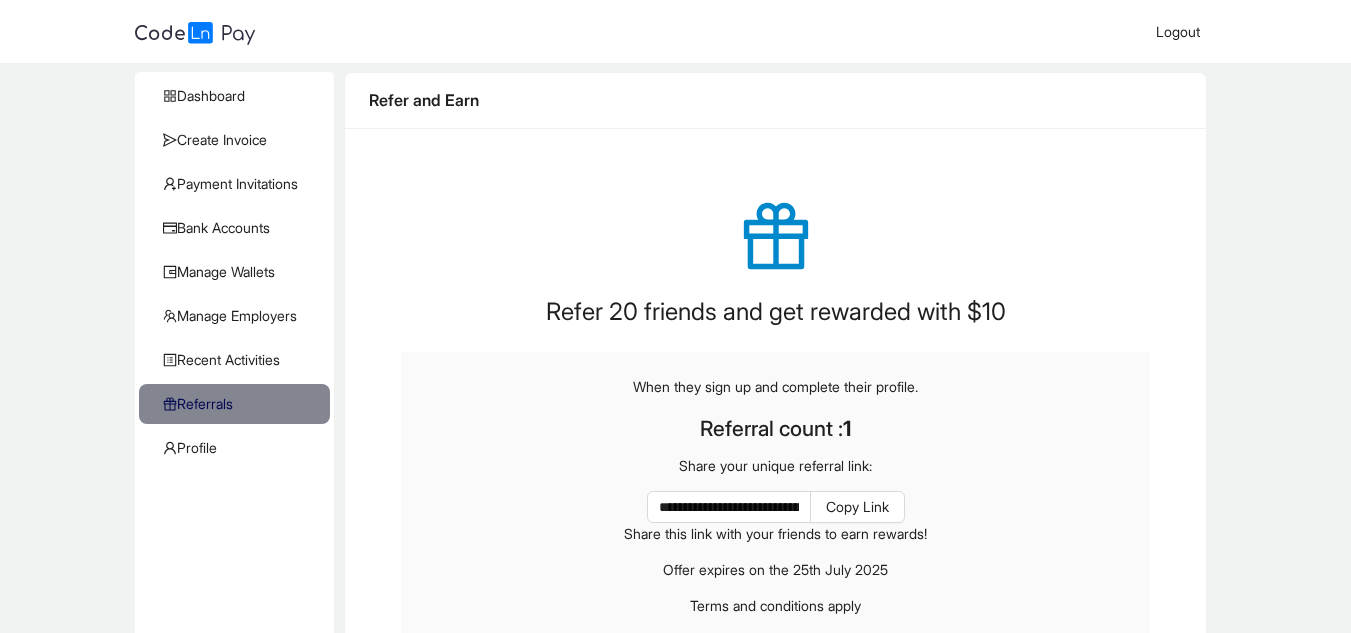 scroll, scrollTop: 11, scrollLeft: 0, axis: vertical 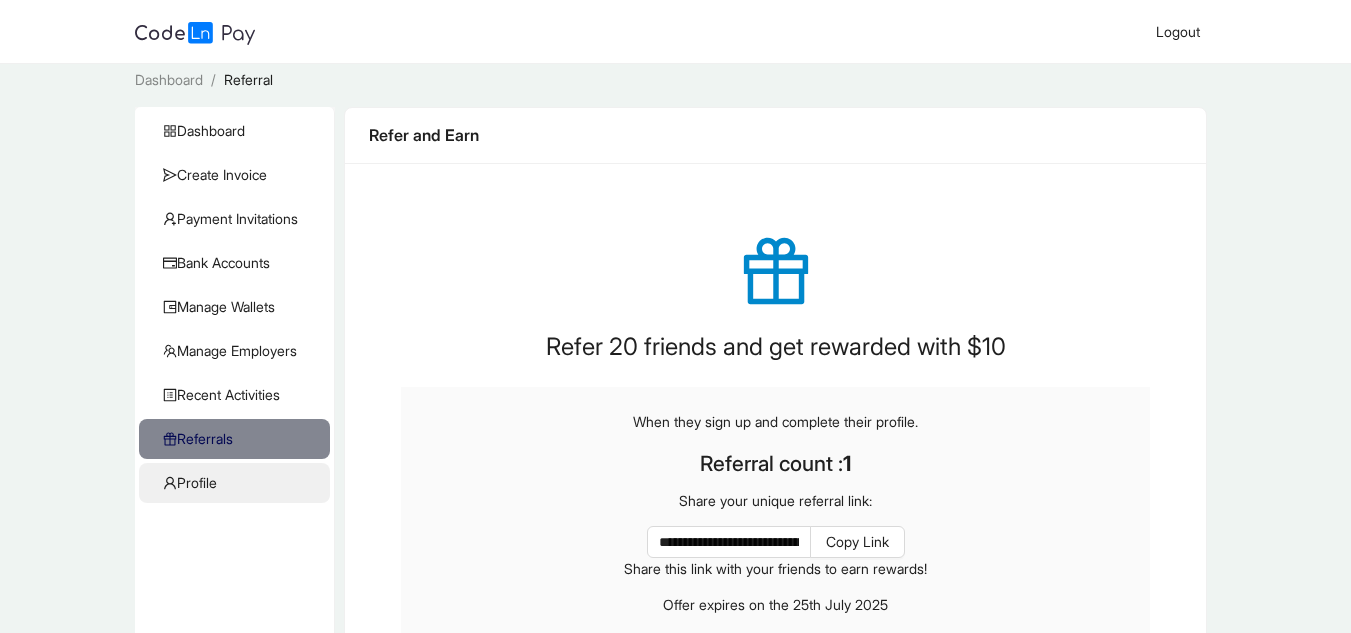 click on "Profile" 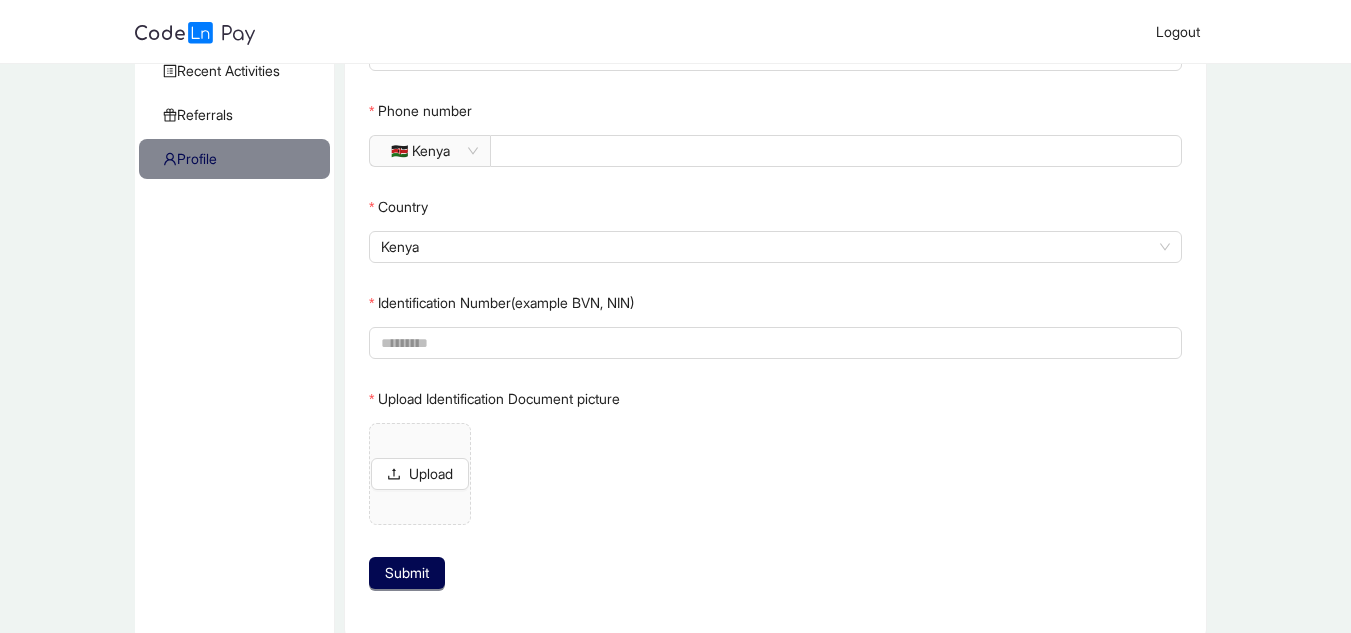 scroll, scrollTop: 300, scrollLeft: 0, axis: vertical 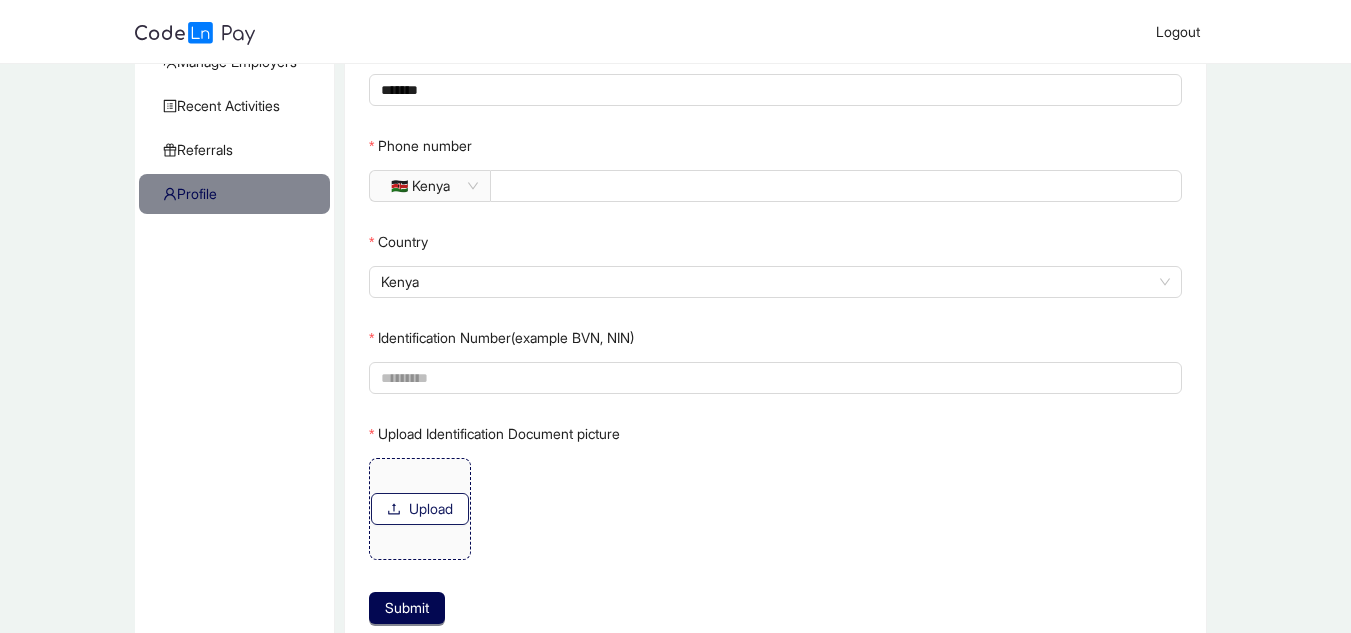 click on "Upload" 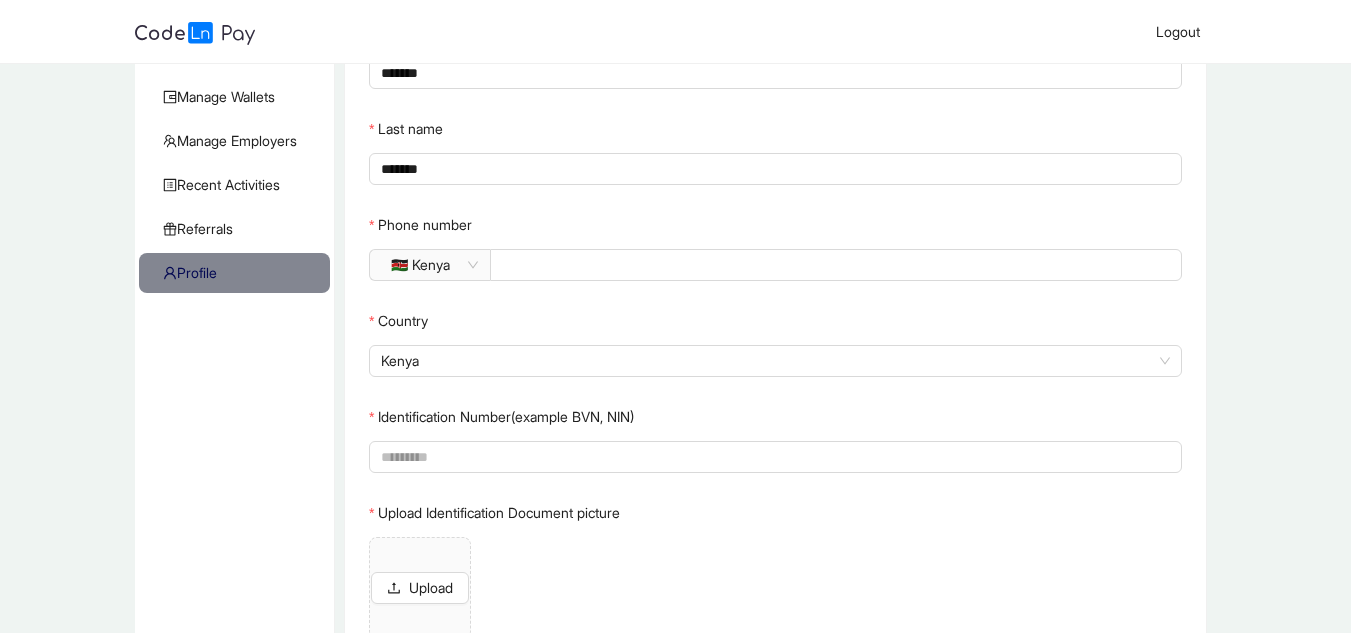 scroll, scrollTop: 200, scrollLeft: 0, axis: vertical 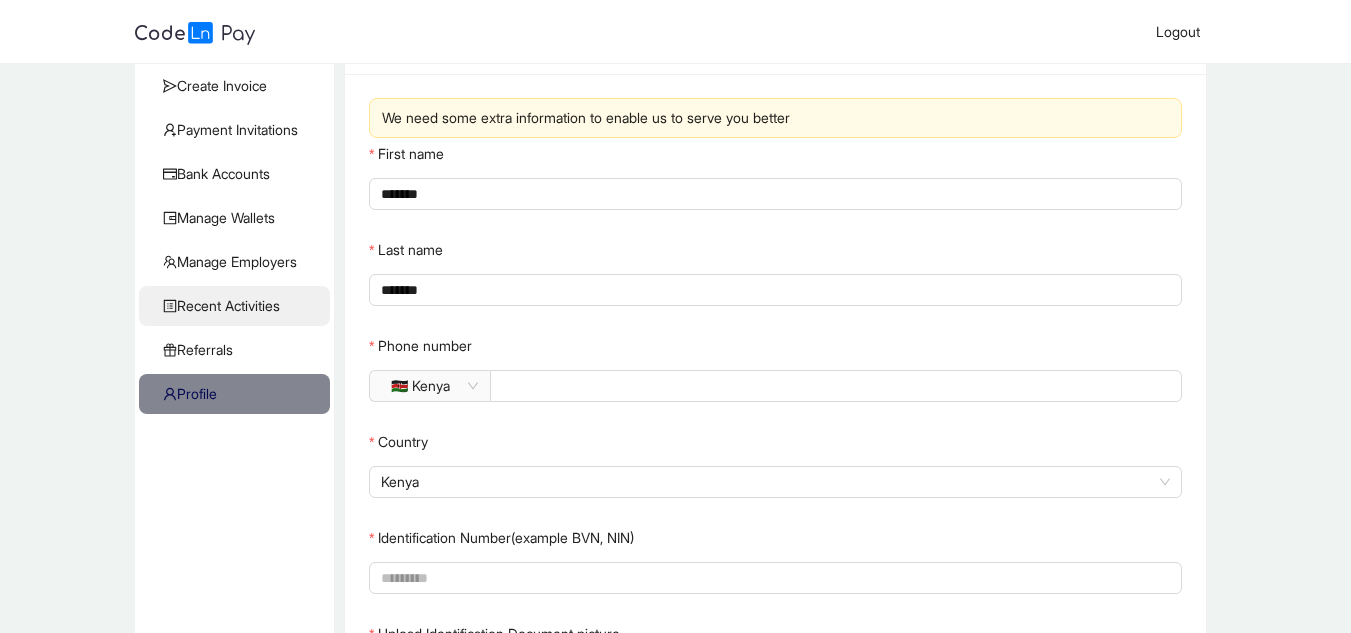 click on "Recent Activities" 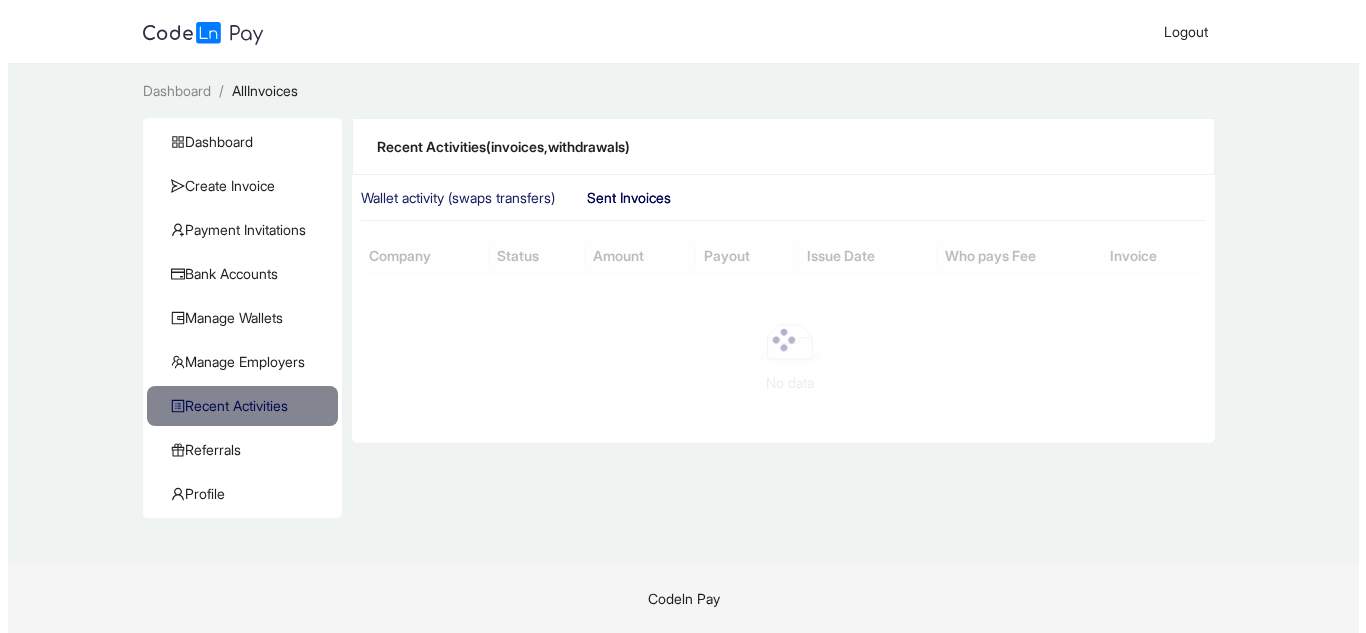 scroll, scrollTop: 0, scrollLeft: 0, axis: both 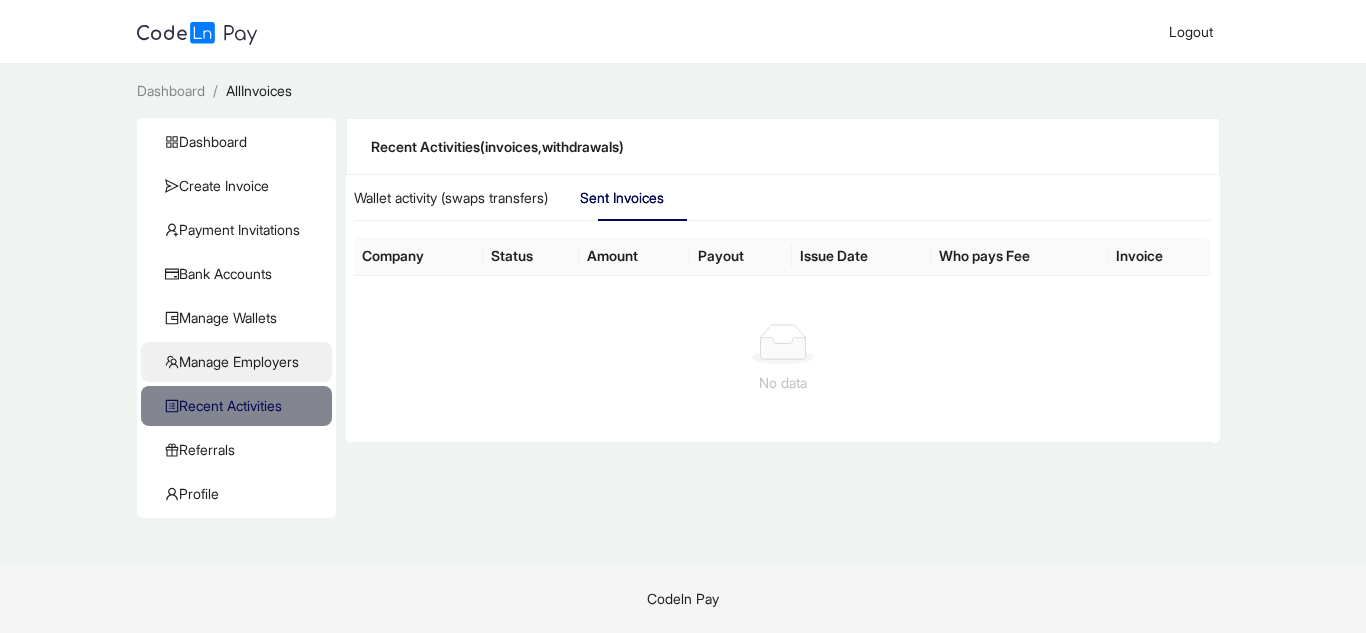 click on "Manage Employers" 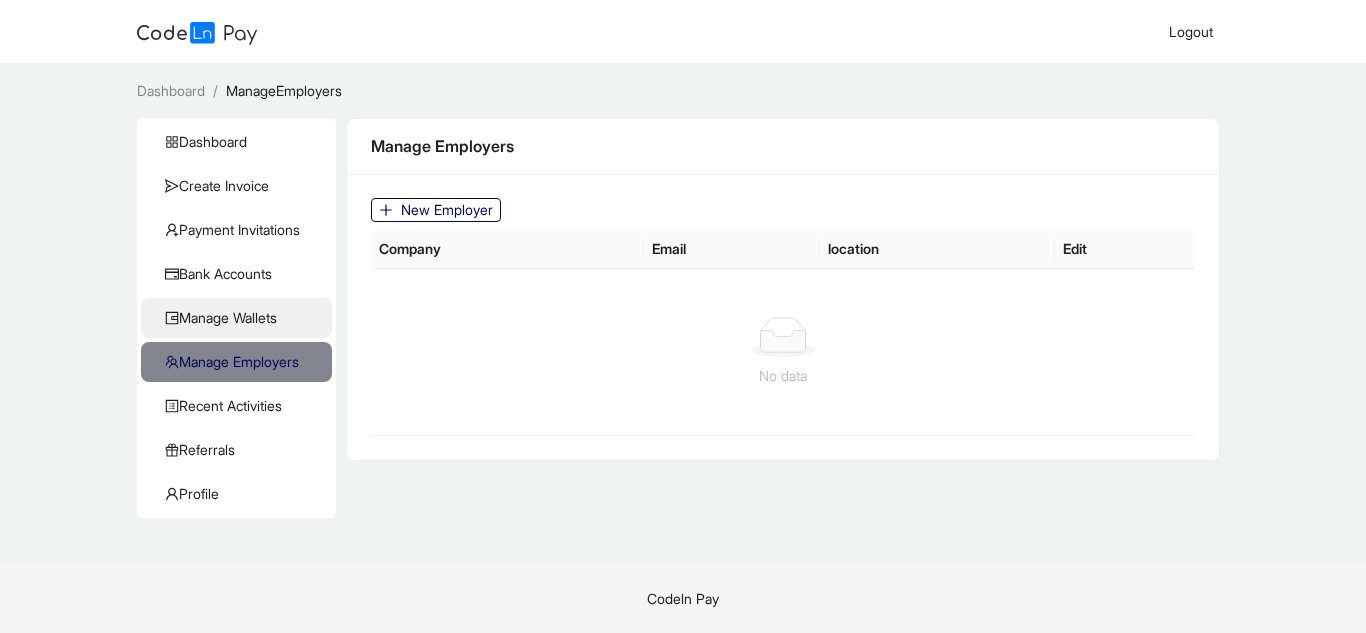 click on "Manage Wallets" 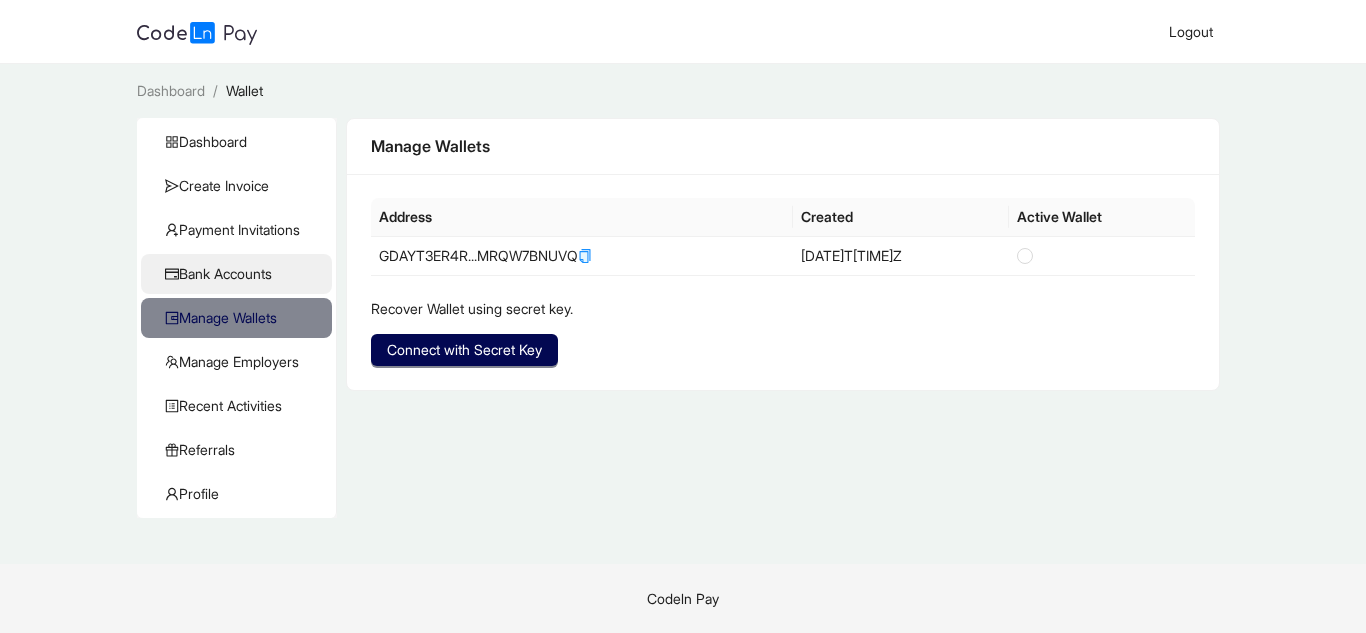 click on "Bank Accounts" 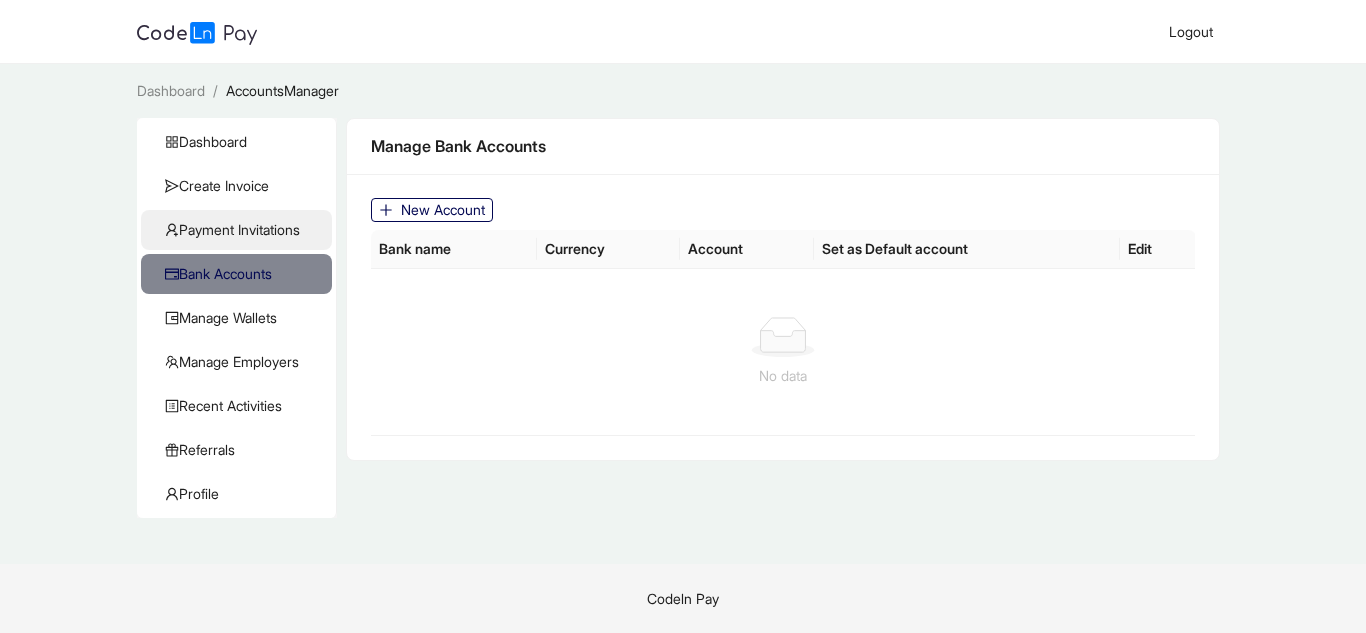 click on "Payment Invitations" 